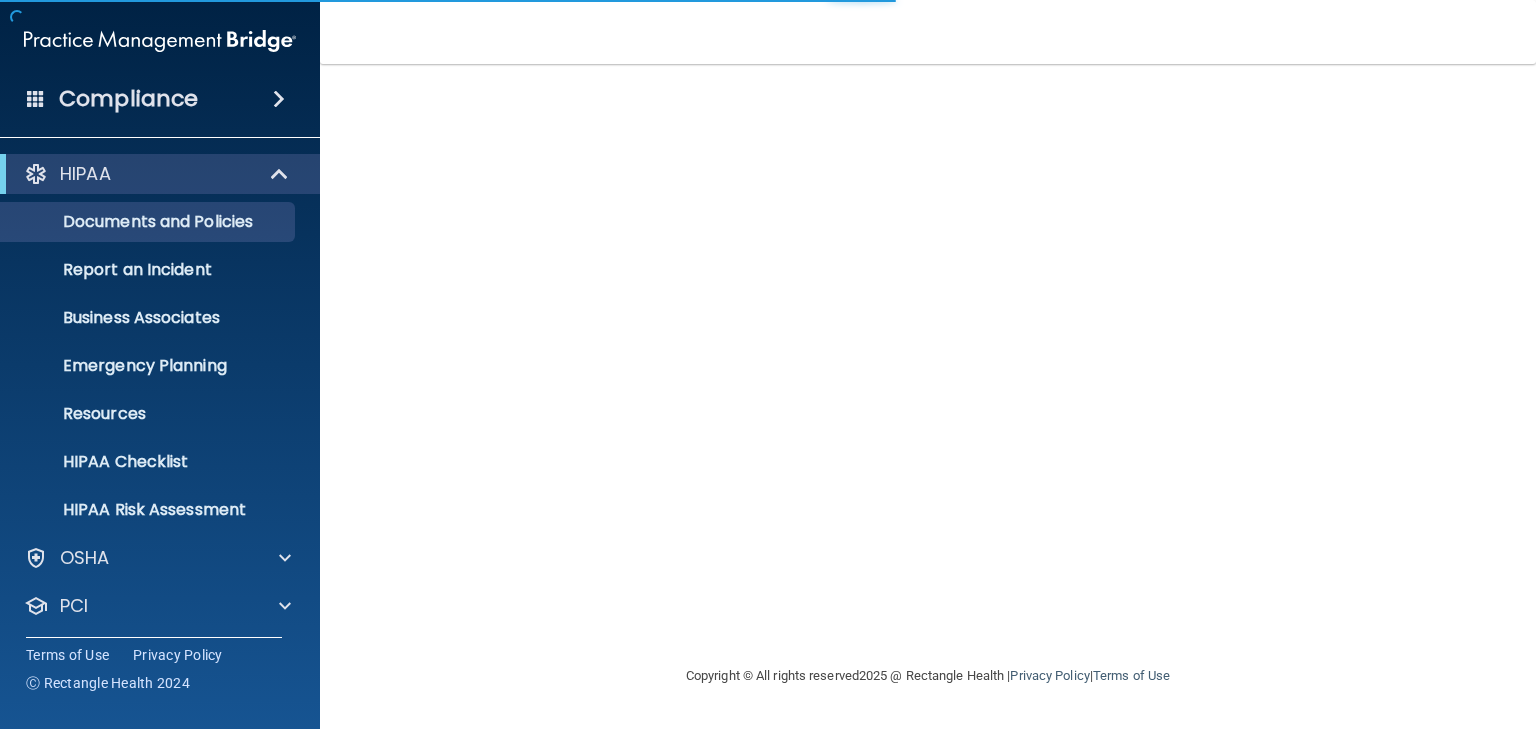 scroll, scrollTop: 0, scrollLeft: 0, axis: both 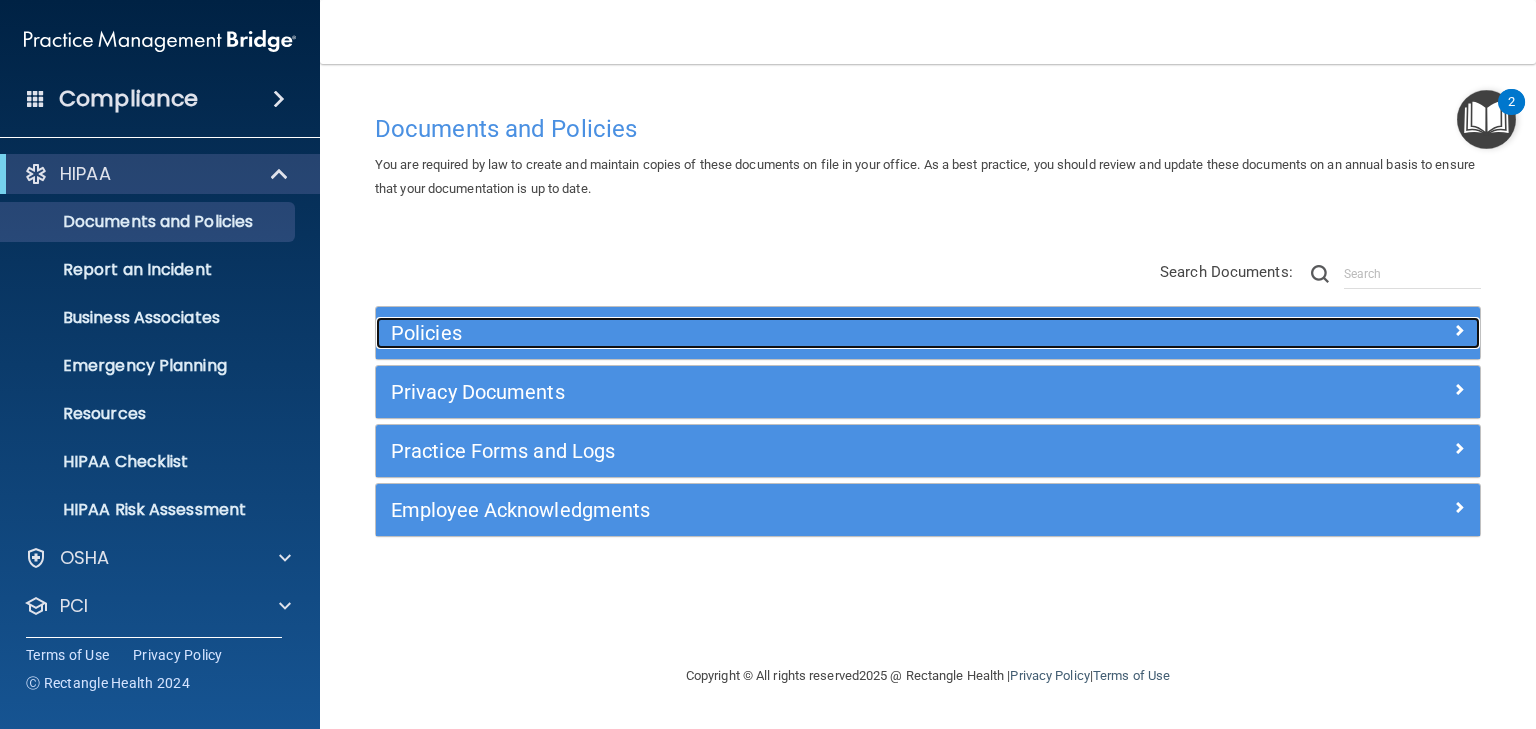 click on "Policies" at bounding box center [790, 333] 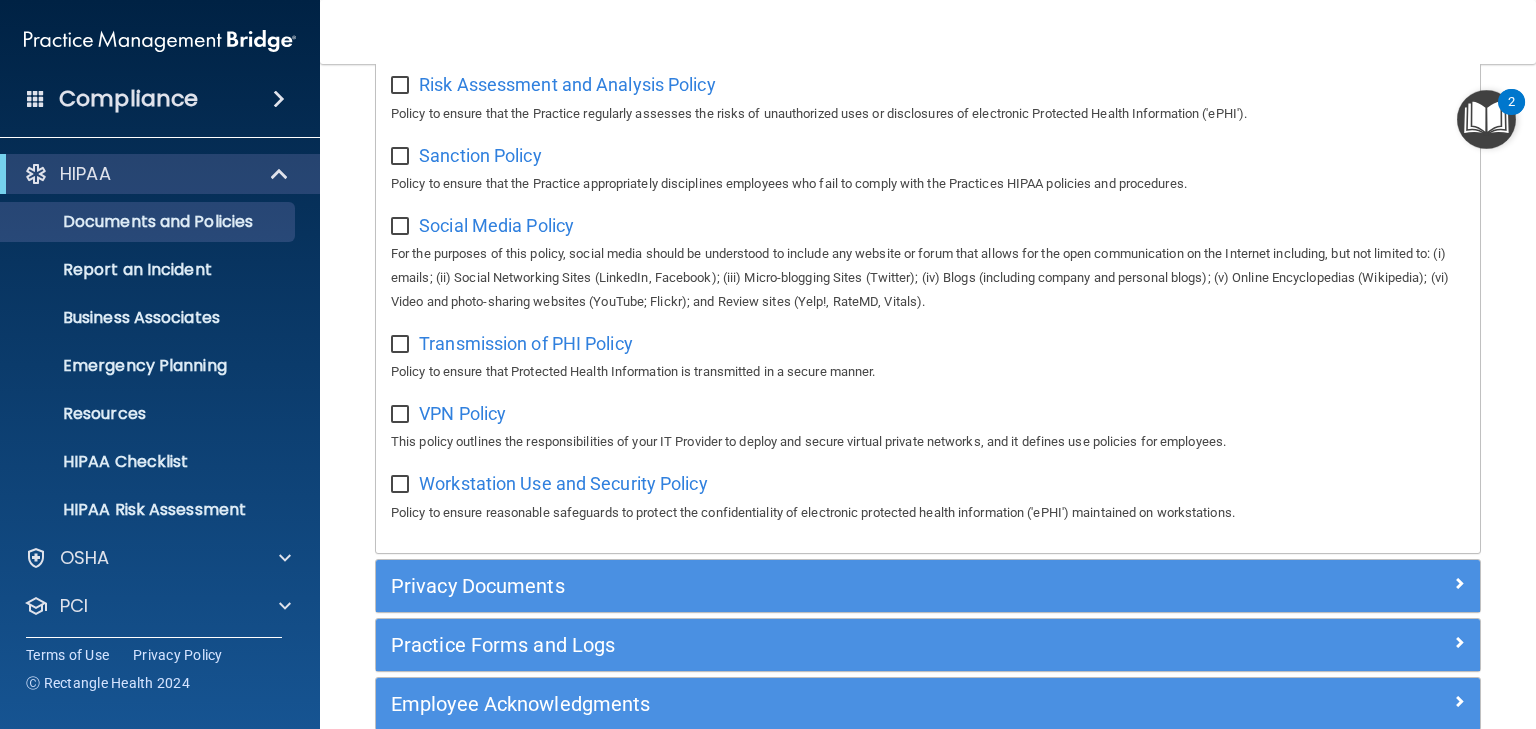 scroll, scrollTop: 1520, scrollLeft: 0, axis: vertical 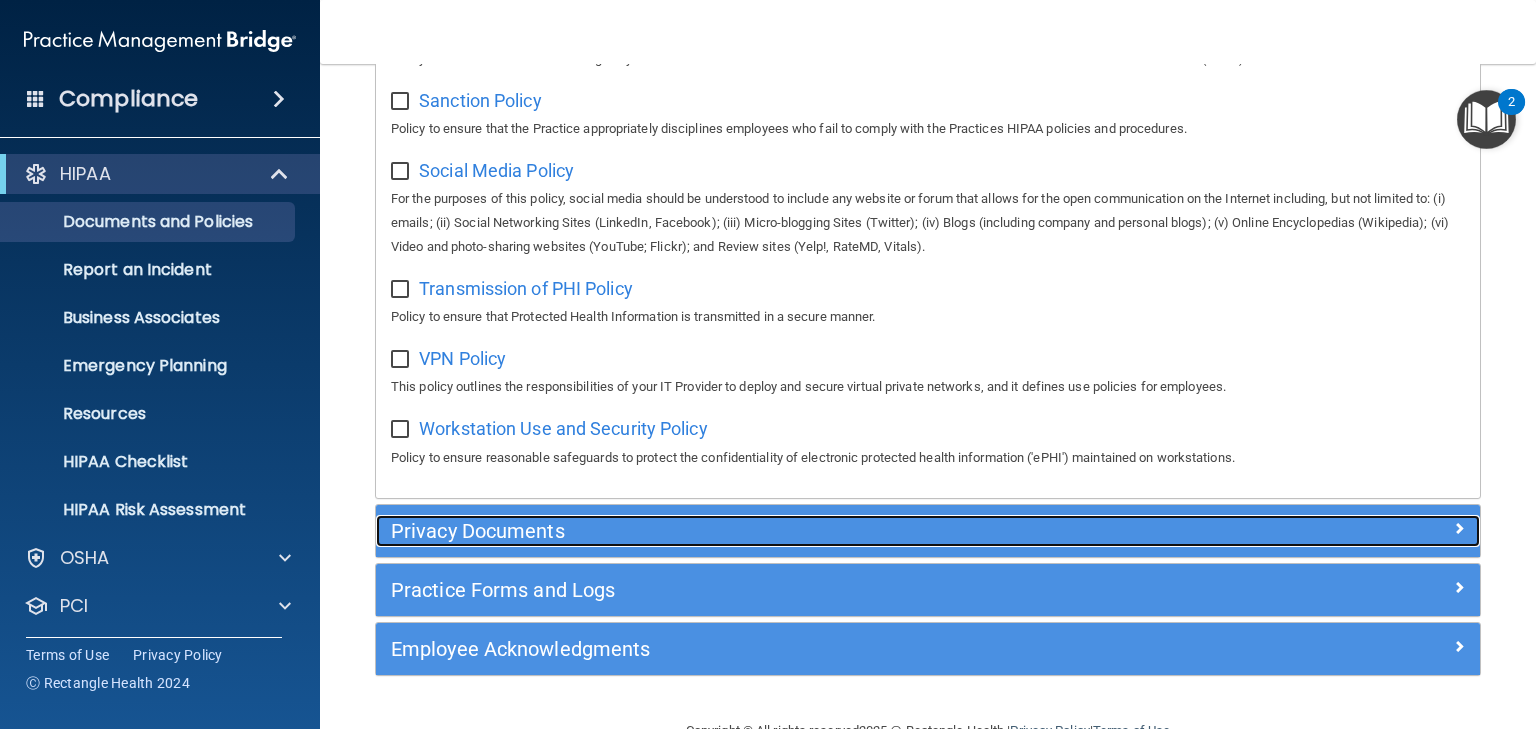 click on "Privacy Documents" at bounding box center [790, 531] 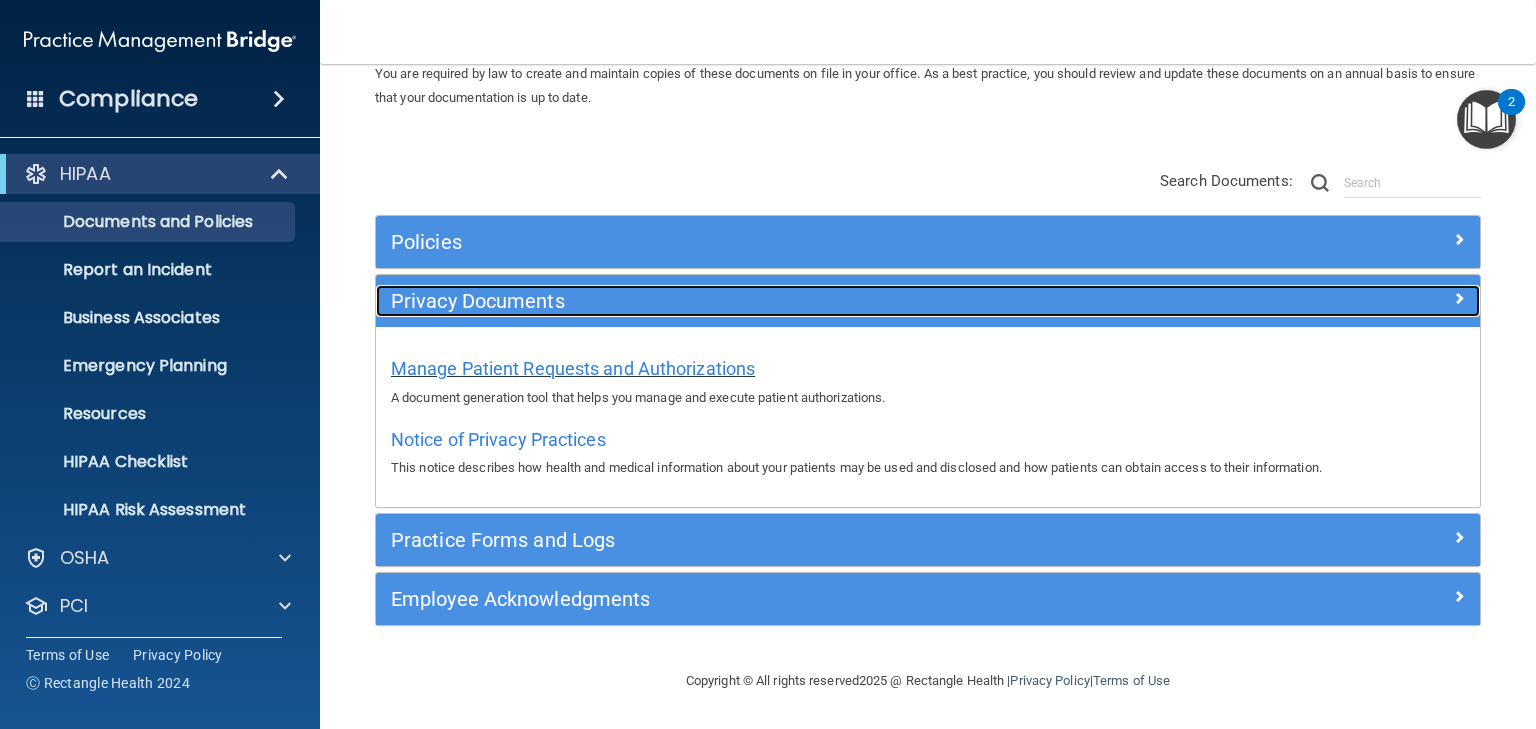 scroll, scrollTop: 90, scrollLeft: 0, axis: vertical 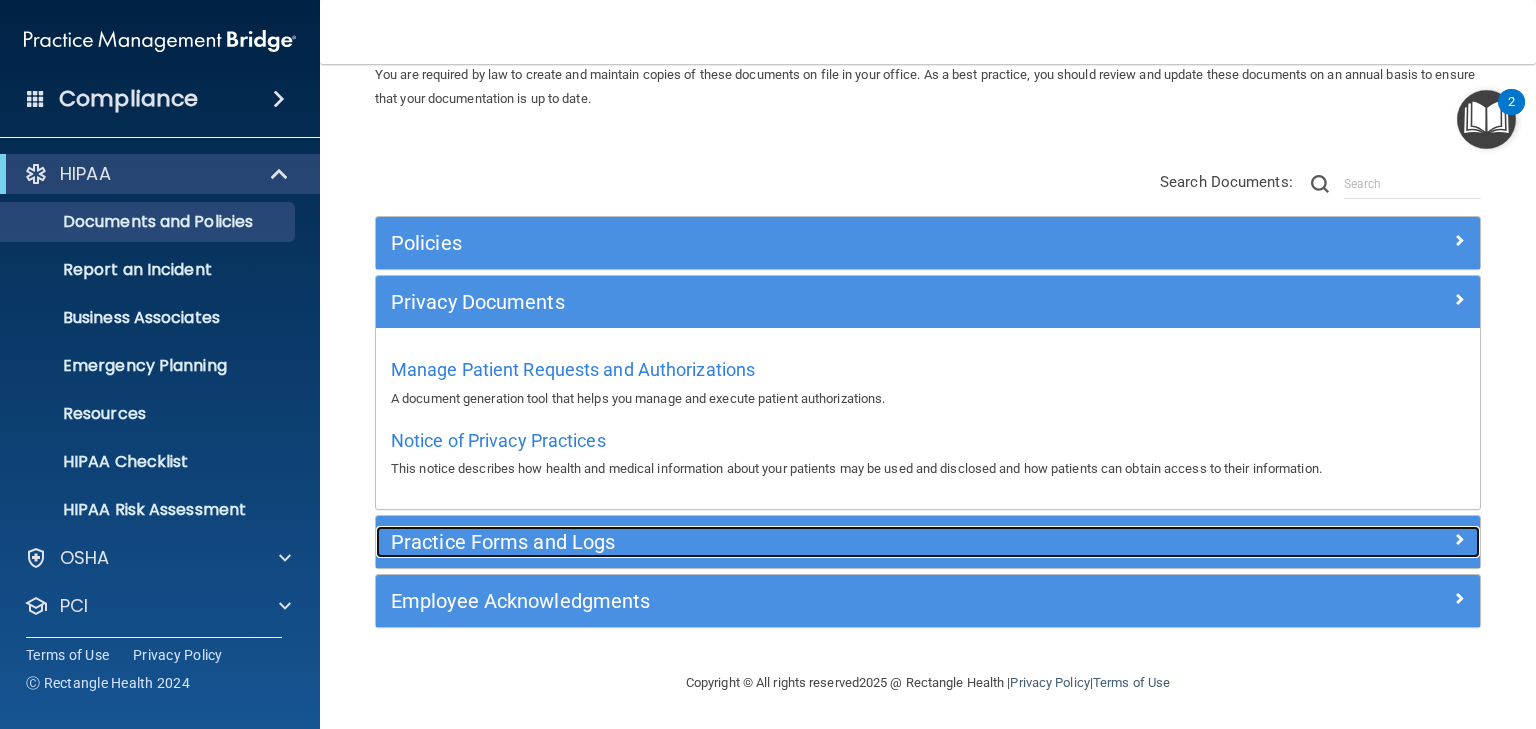 click on "Practice Forms and Logs" at bounding box center [790, 542] 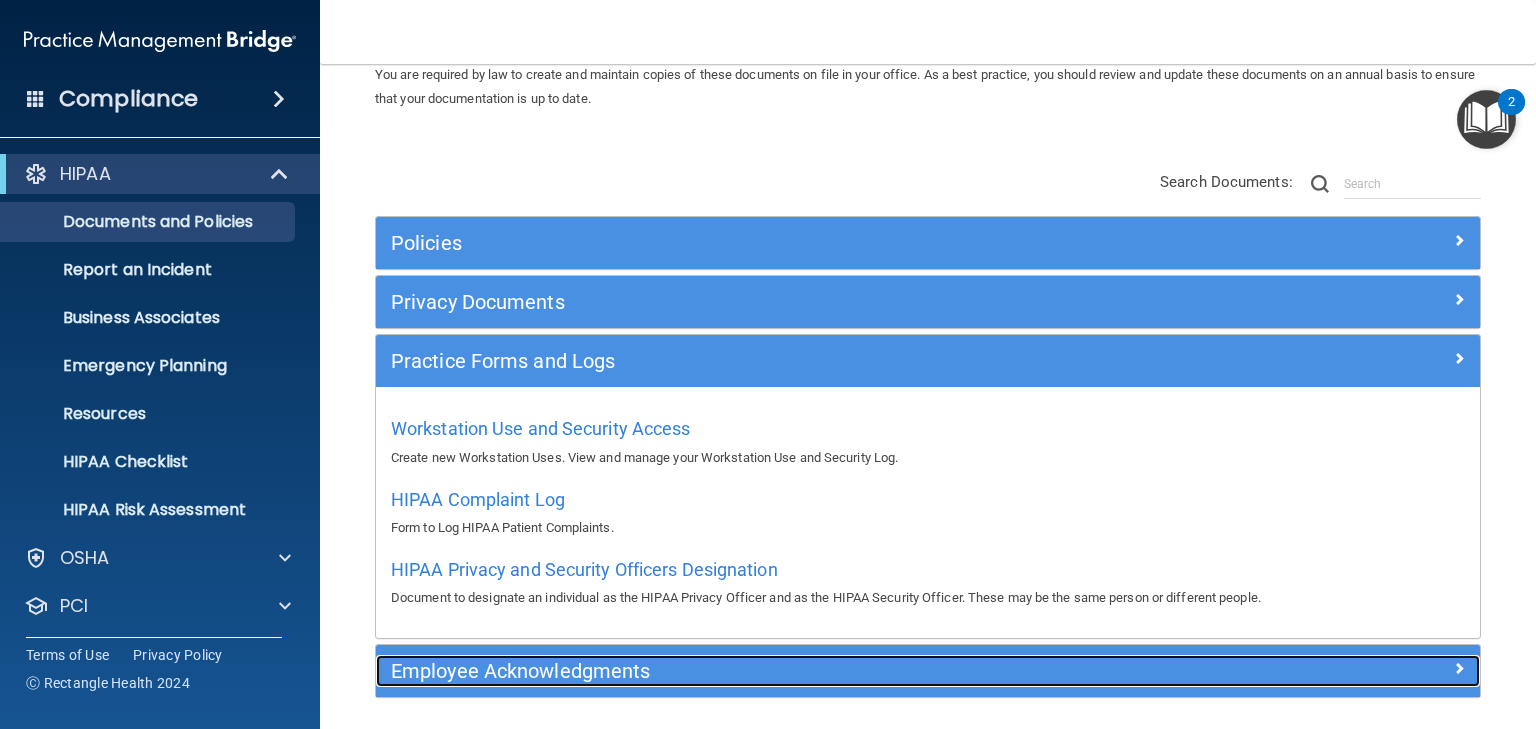 click on "Employee Acknowledgments" at bounding box center (790, 671) 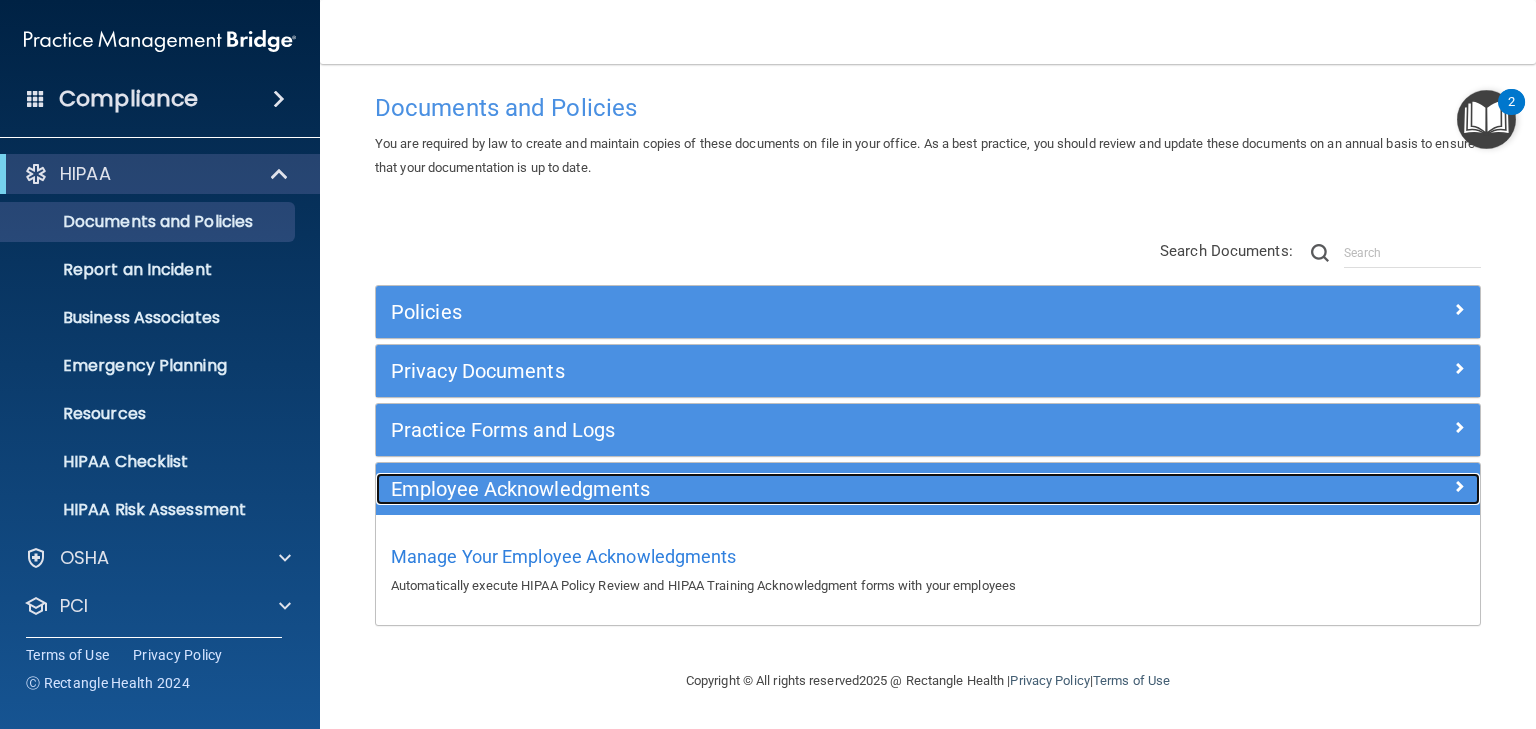 scroll, scrollTop: 20, scrollLeft: 0, axis: vertical 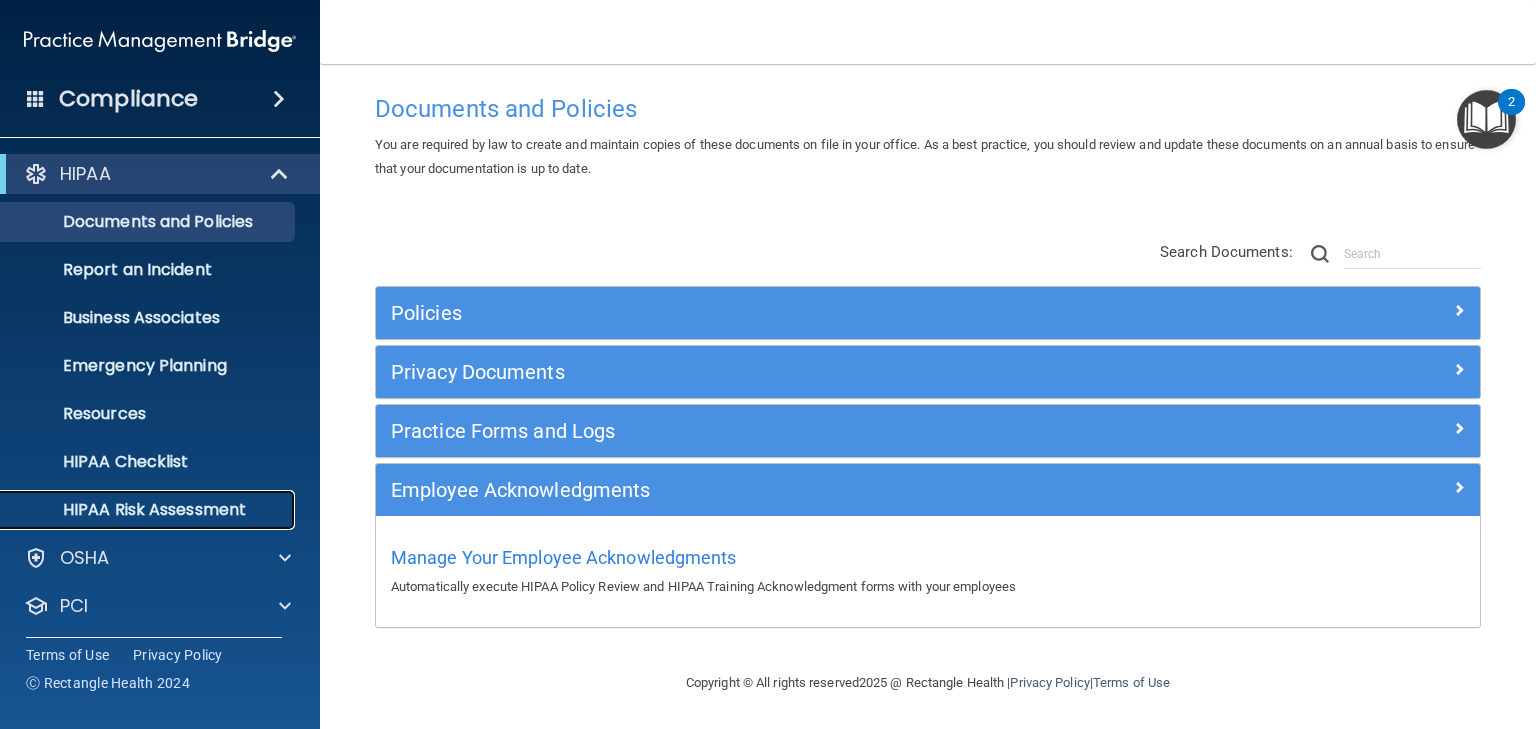 click on "HIPAA Risk Assessment" at bounding box center [149, 510] 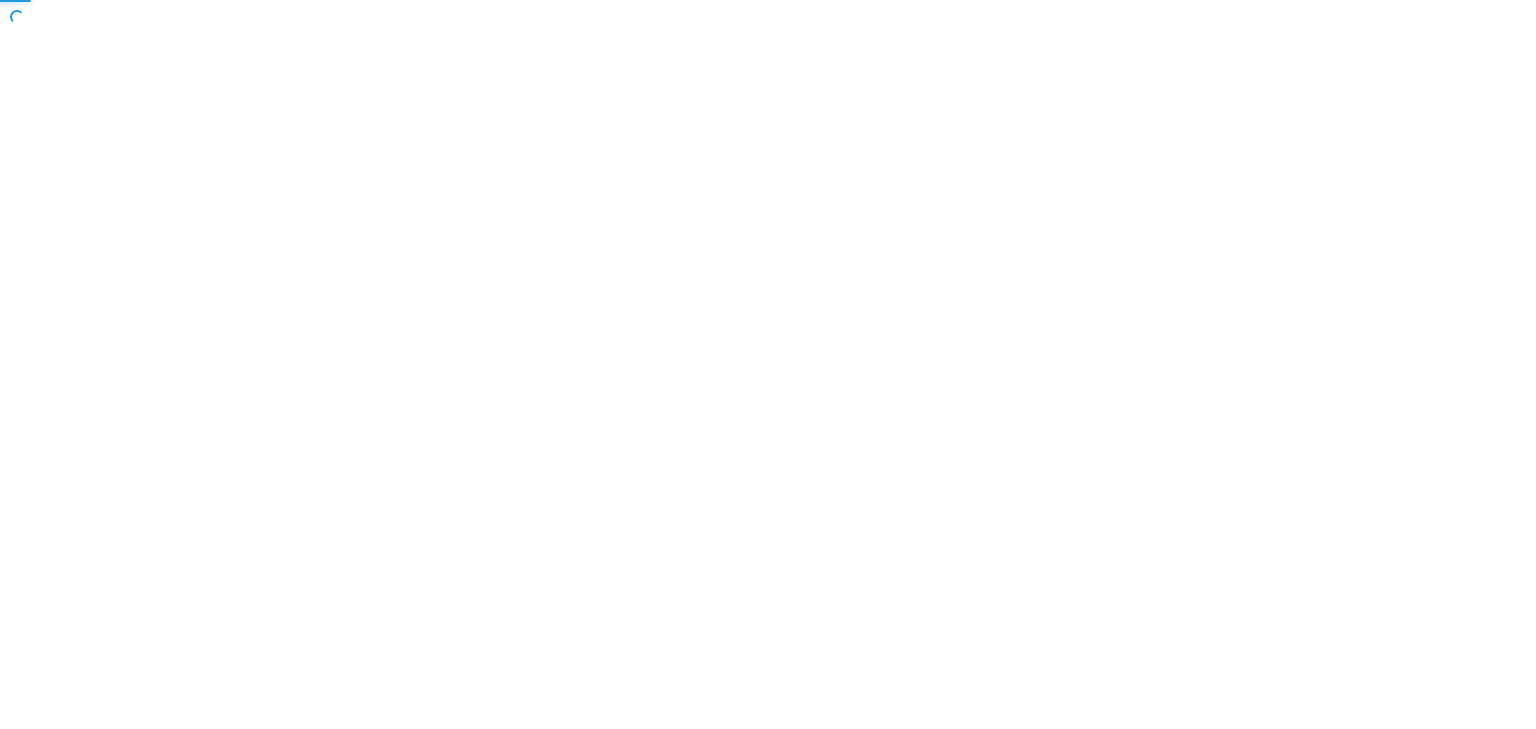 scroll, scrollTop: 0, scrollLeft: 0, axis: both 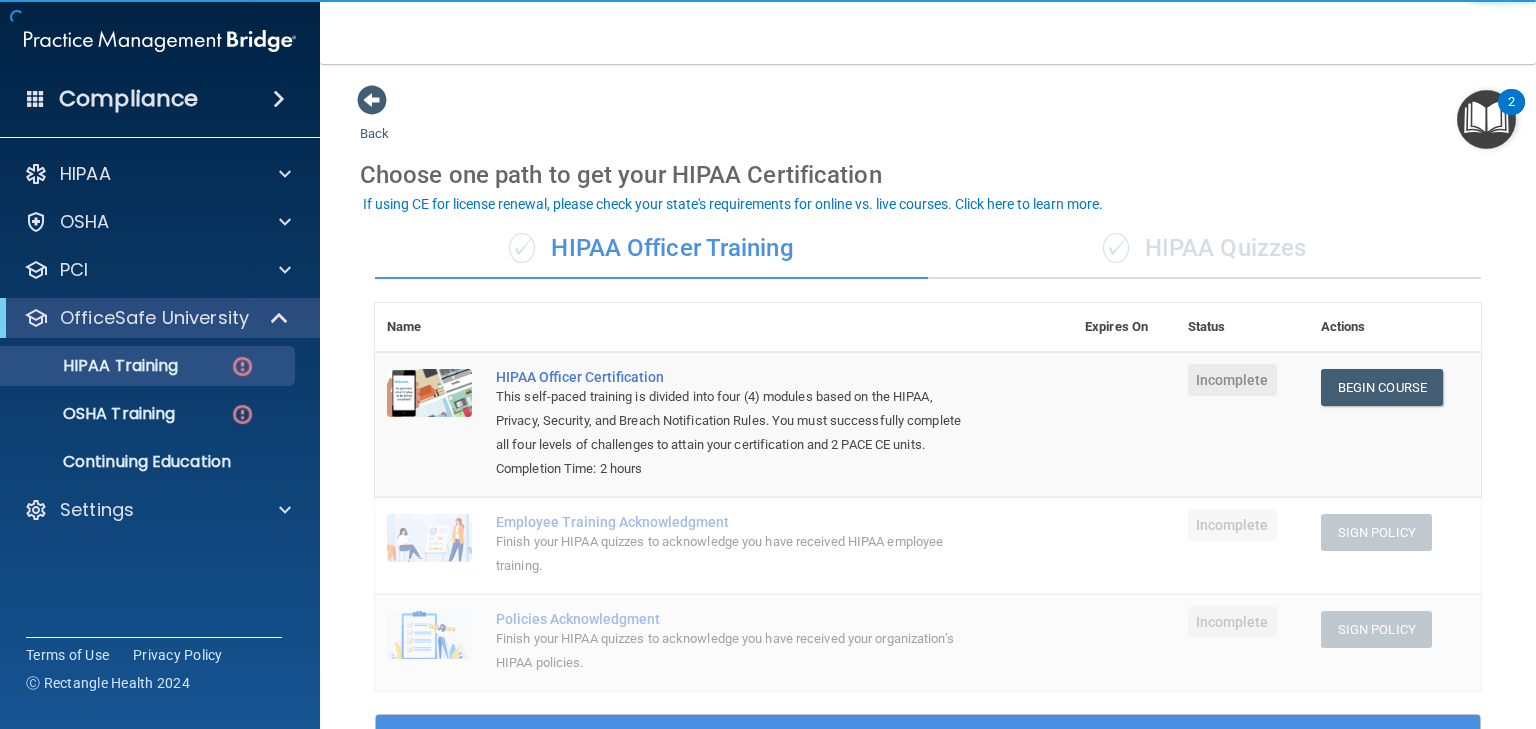 click on "✓   HIPAA Quizzes" at bounding box center [1204, 249] 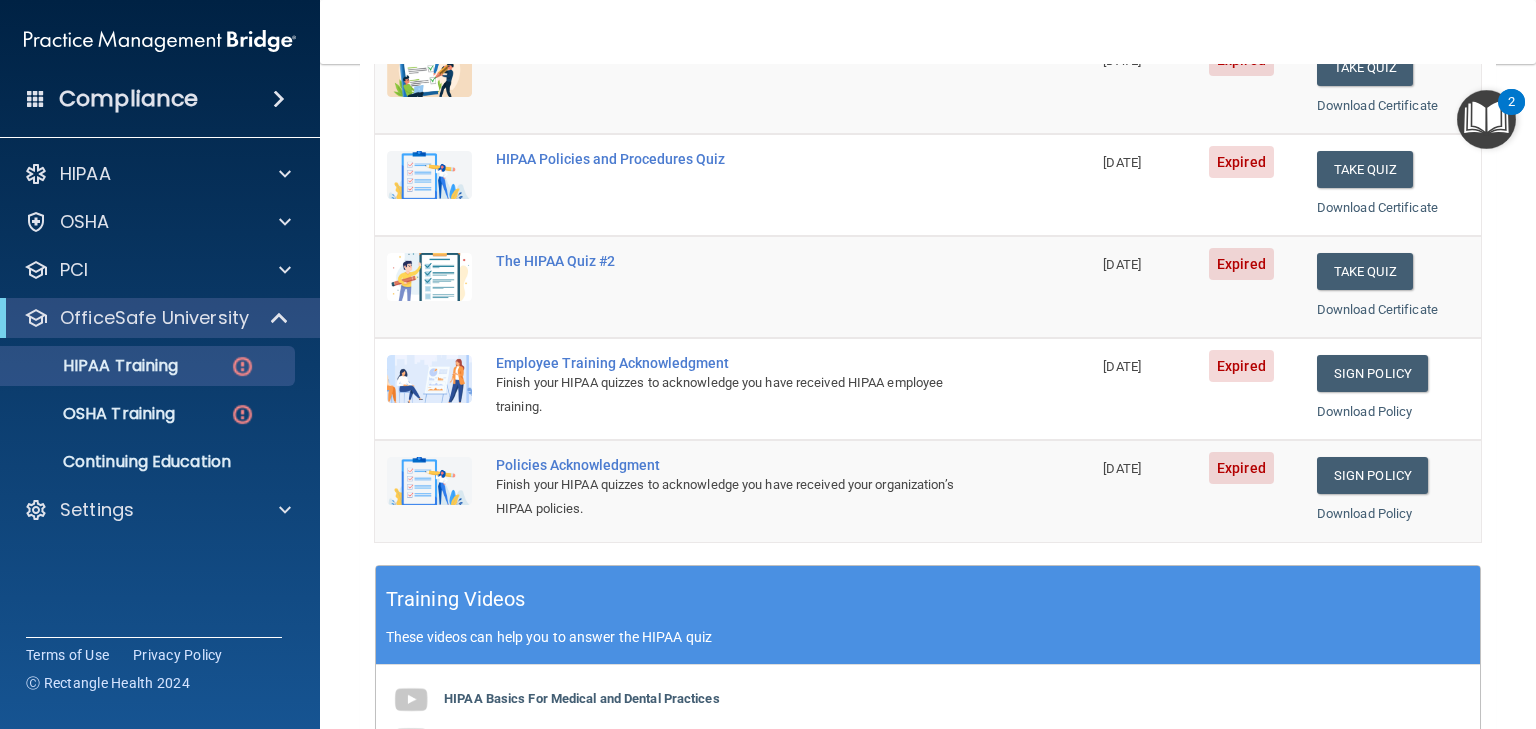 scroll, scrollTop: 0, scrollLeft: 0, axis: both 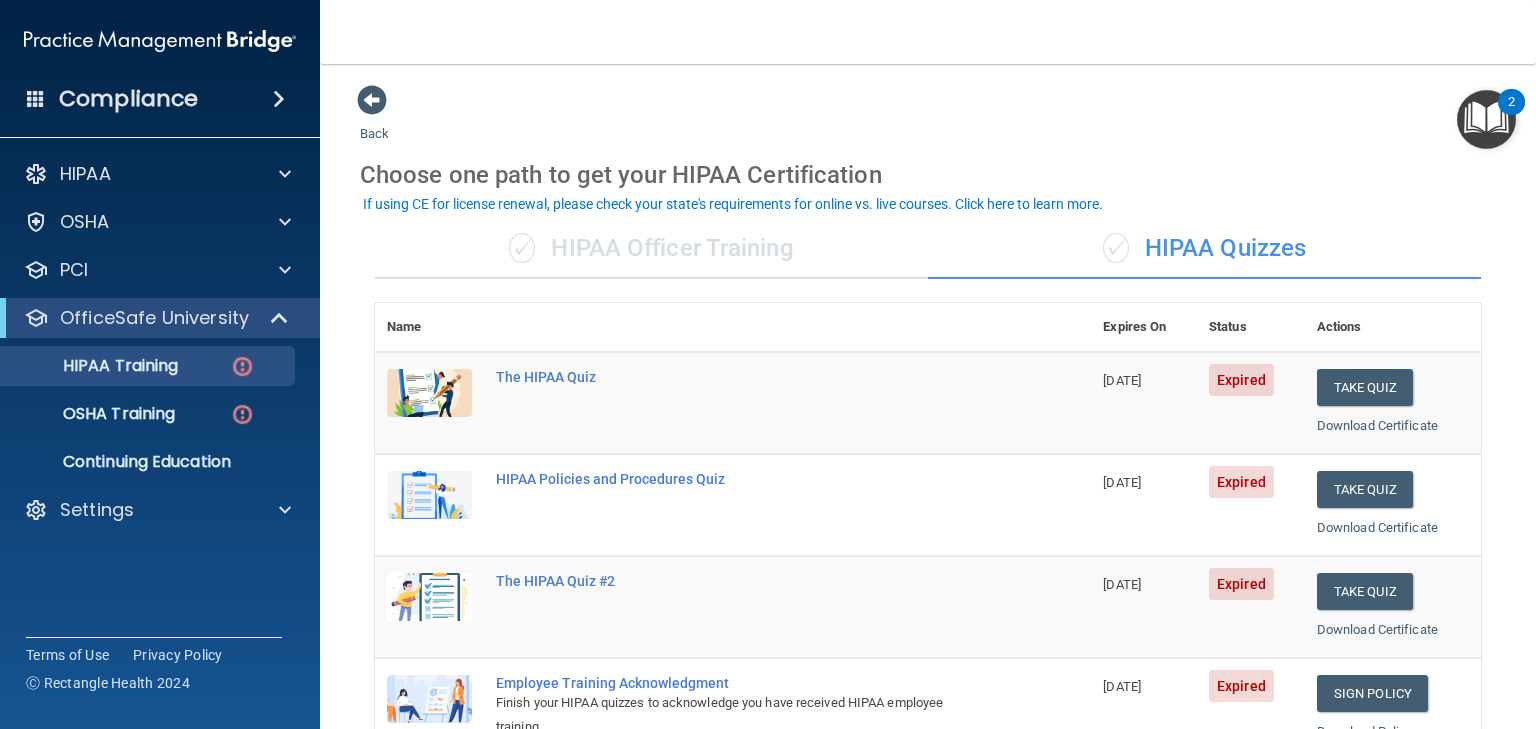 click on "✓   HIPAA Officer Training" at bounding box center [651, 249] 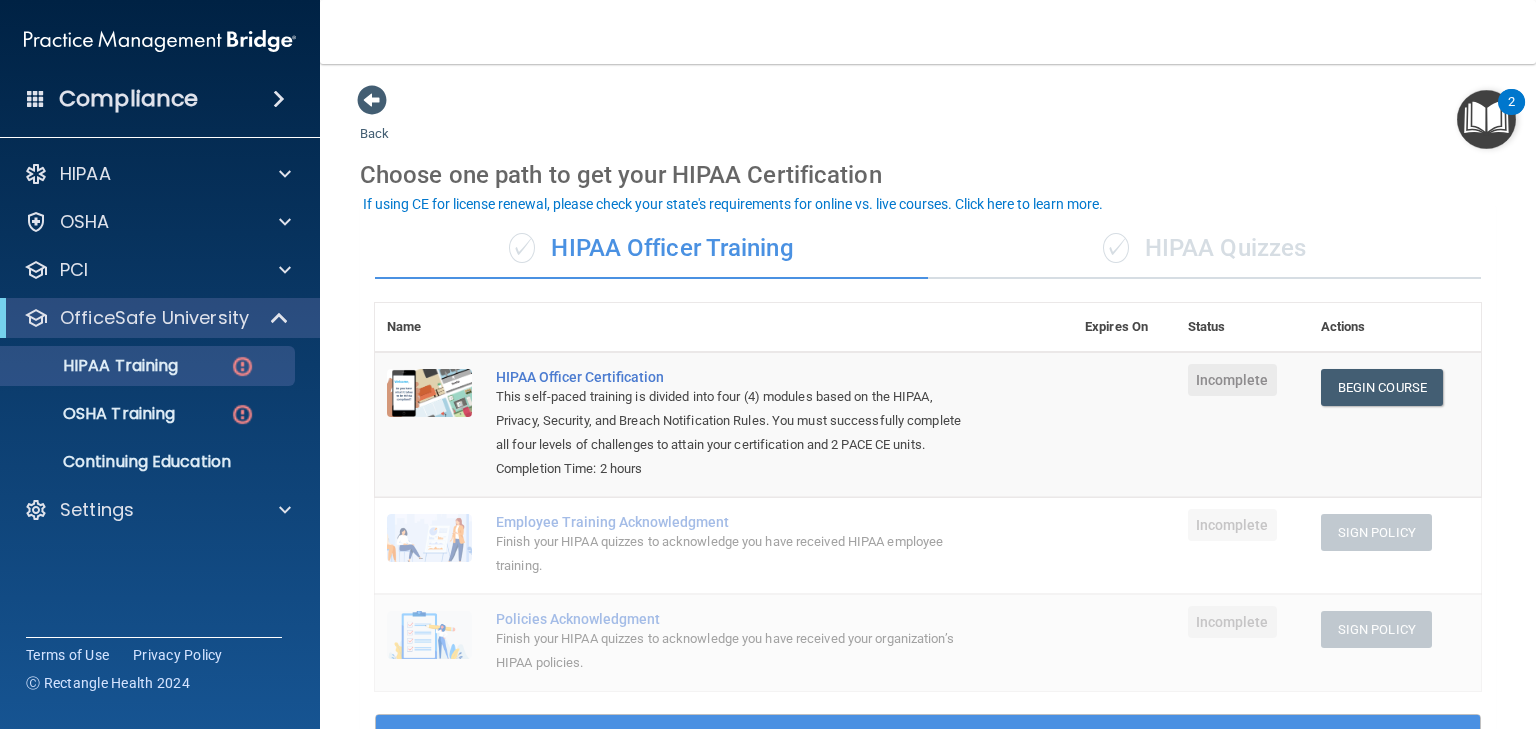 click on "✓   HIPAA Quizzes" at bounding box center (1204, 249) 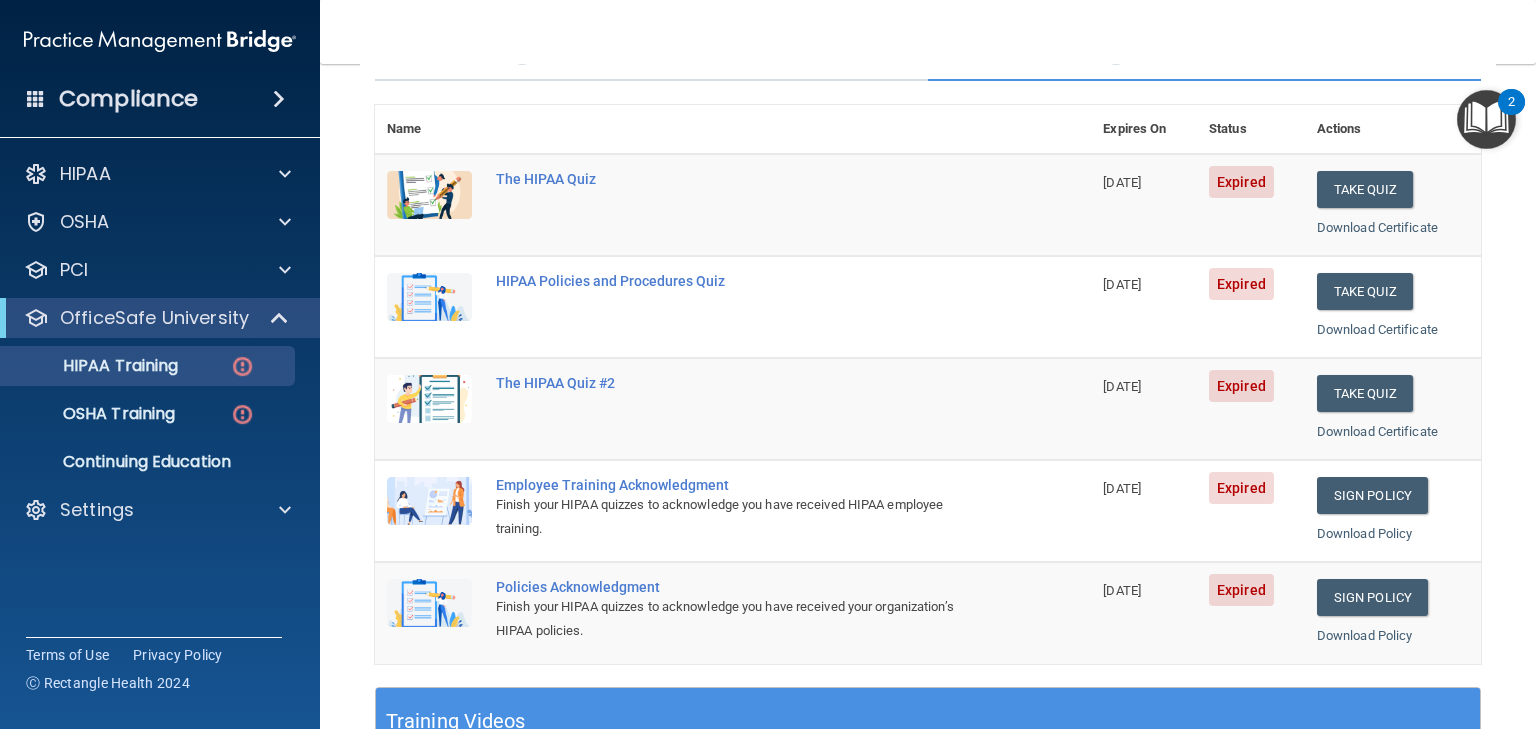scroll, scrollTop: 80, scrollLeft: 0, axis: vertical 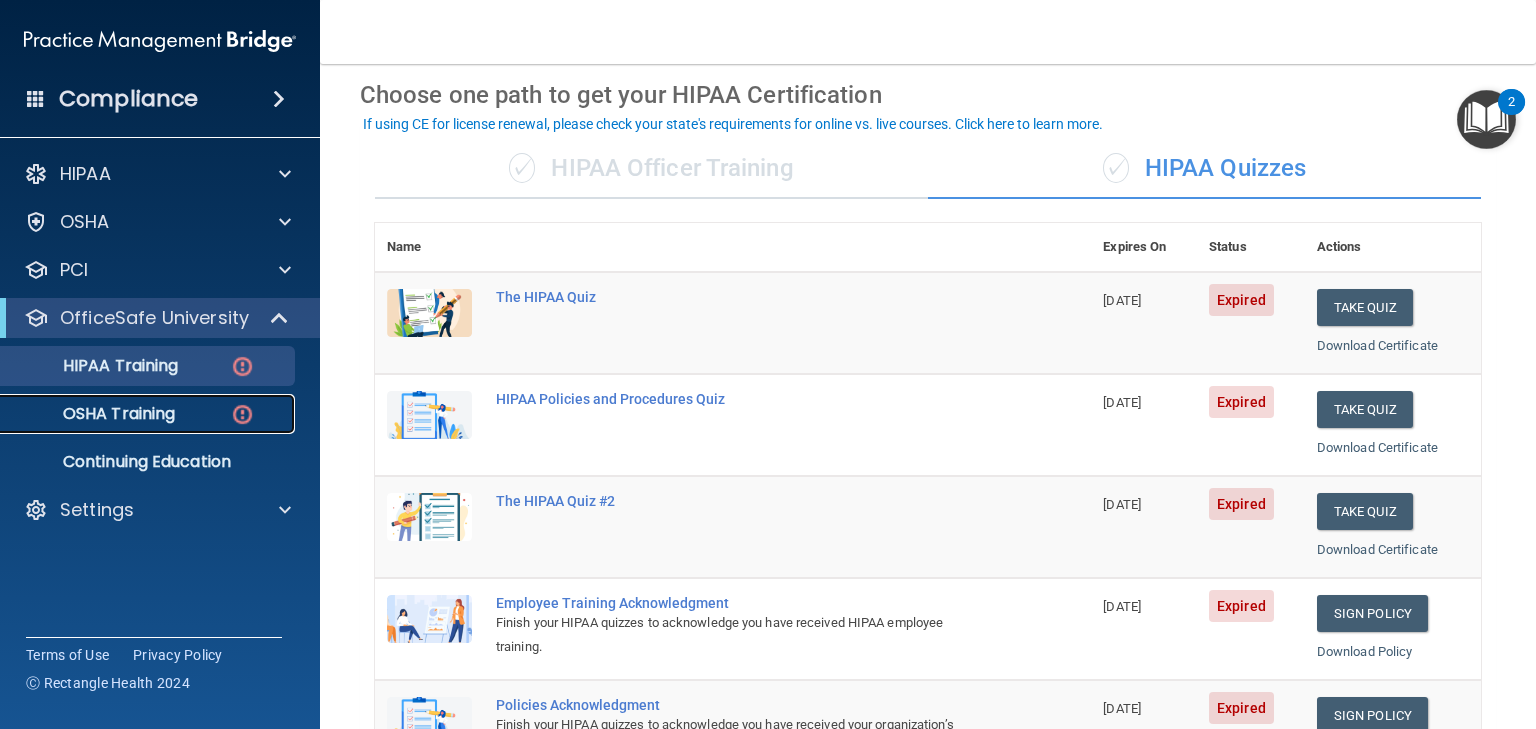 click on "OSHA Training" at bounding box center (94, 414) 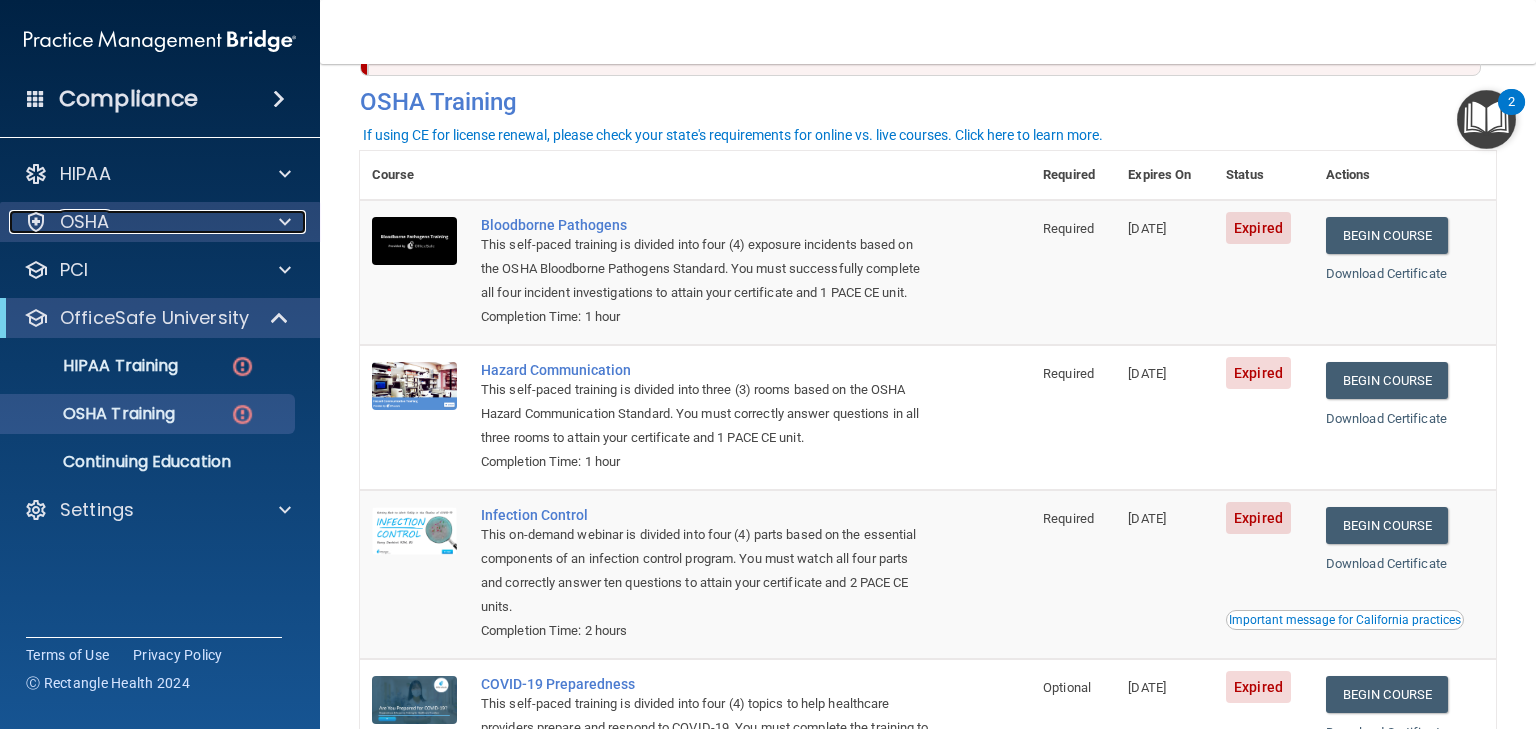 click on "OSHA" at bounding box center [85, 222] 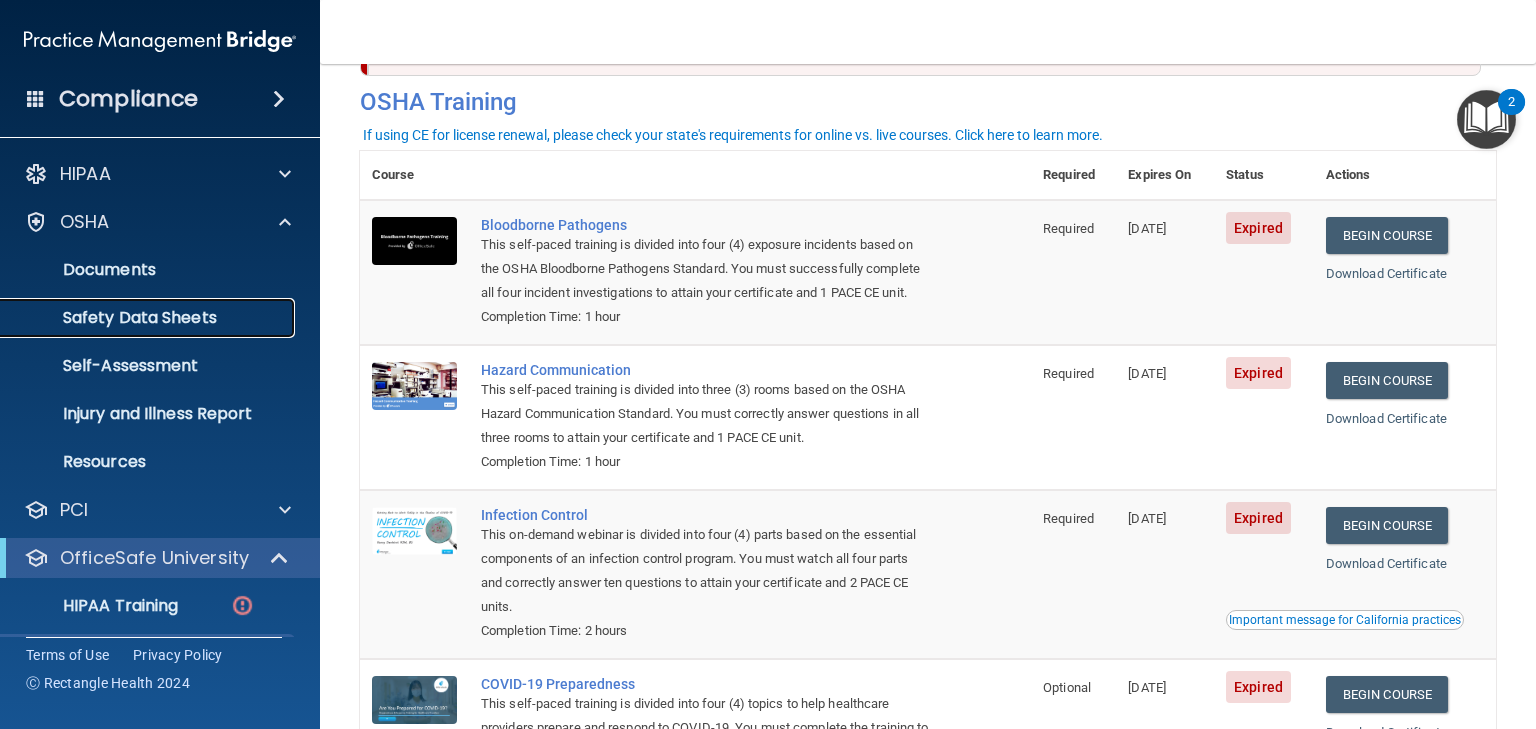 click on "Safety Data Sheets" at bounding box center [149, 318] 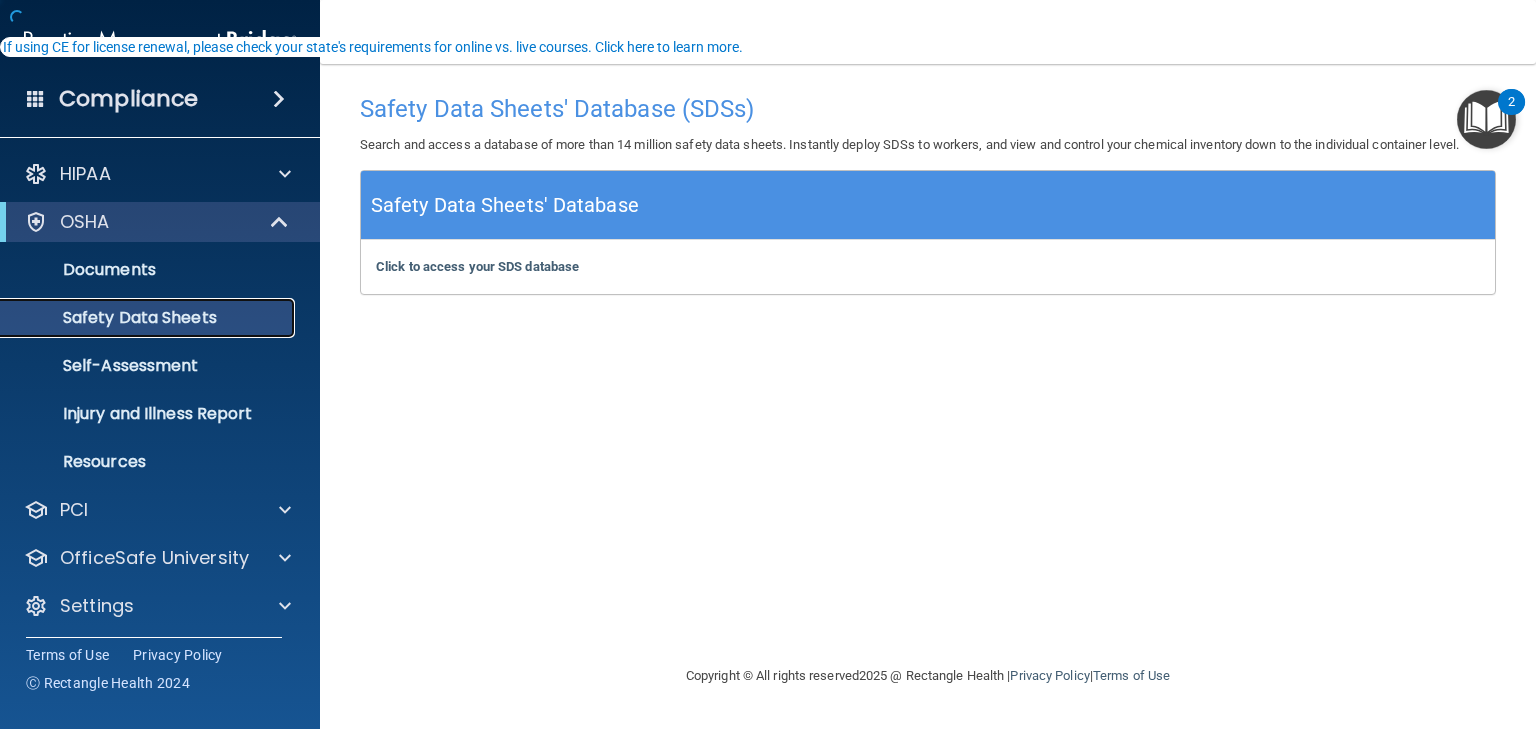 scroll, scrollTop: 0, scrollLeft: 0, axis: both 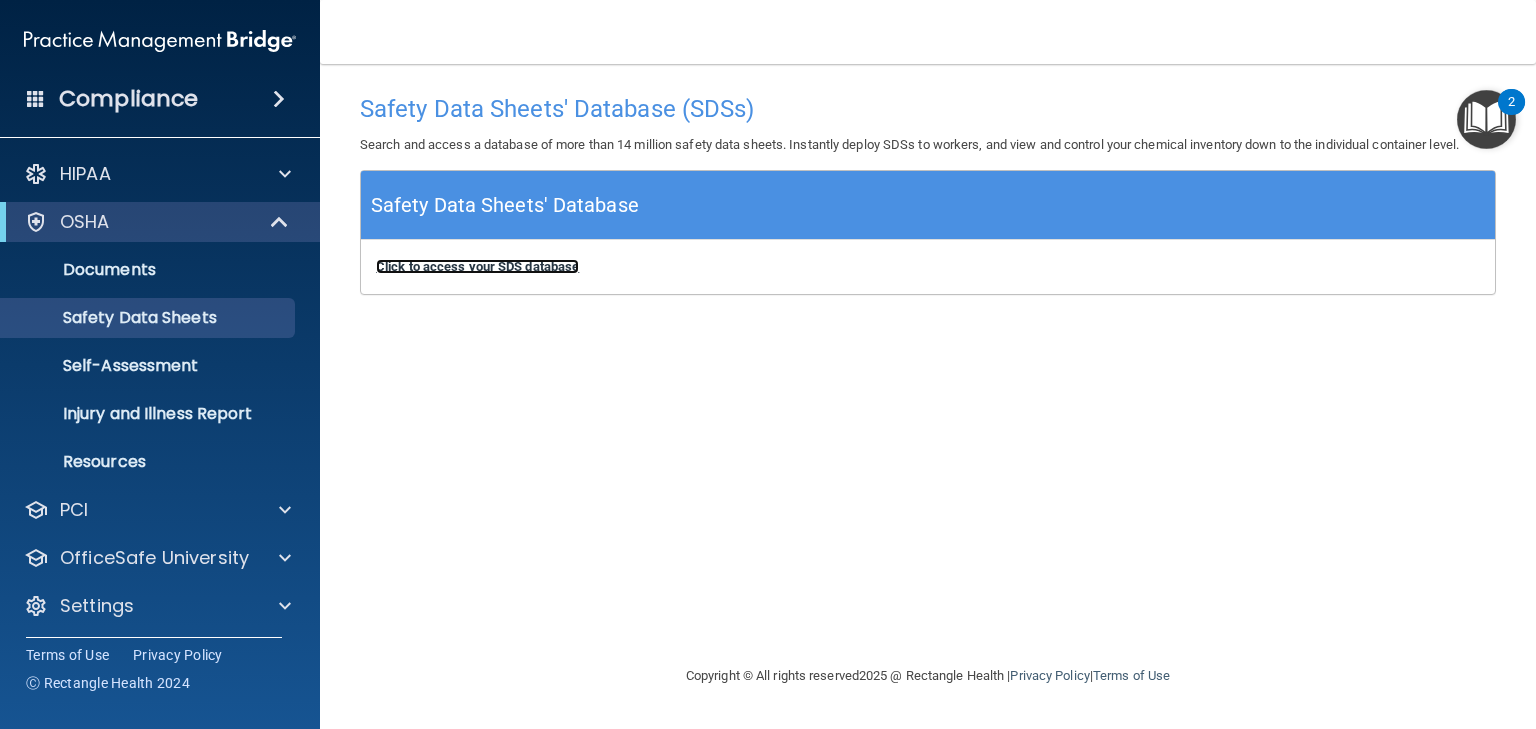 click on "Click to access your SDS database" at bounding box center [477, 266] 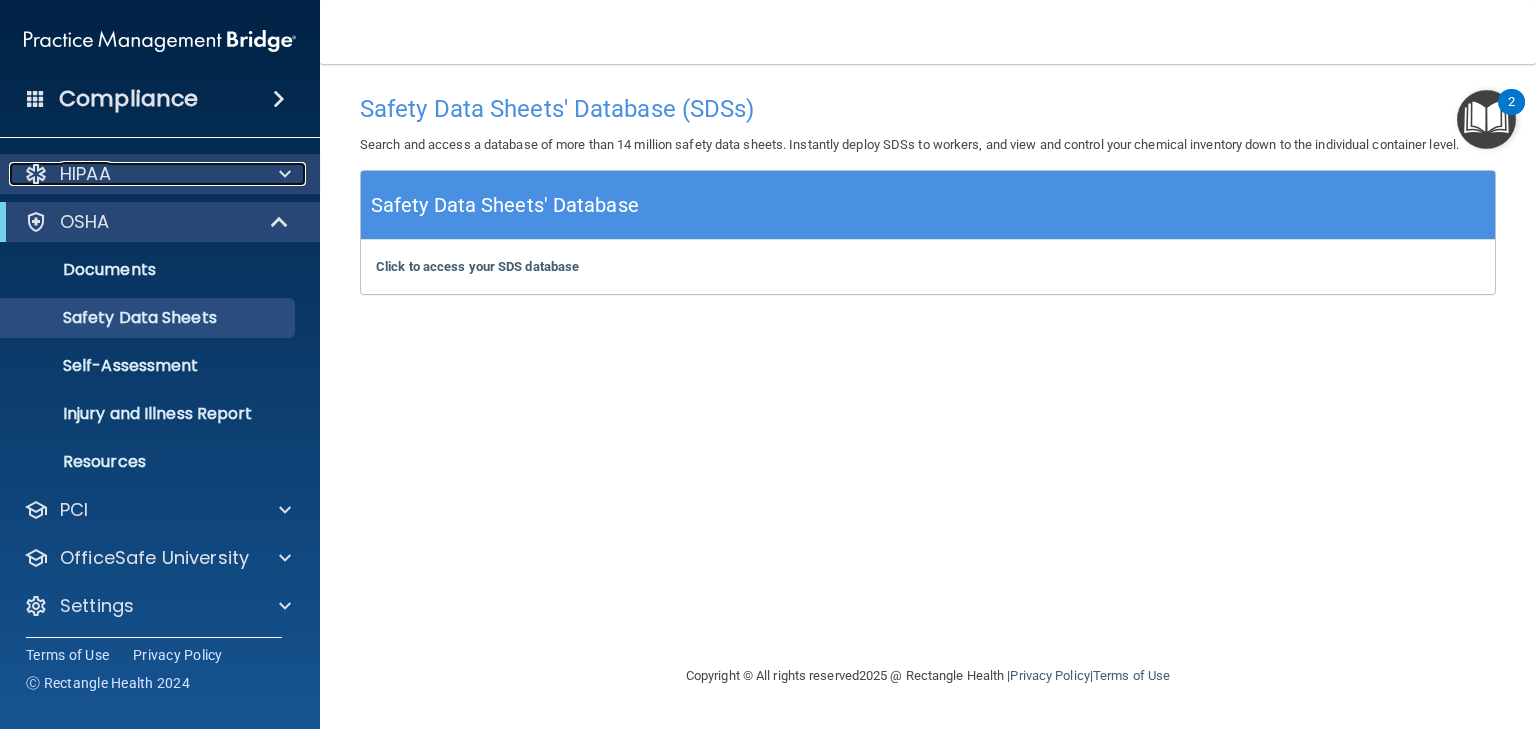 click on "HIPAA" at bounding box center [85, 174] 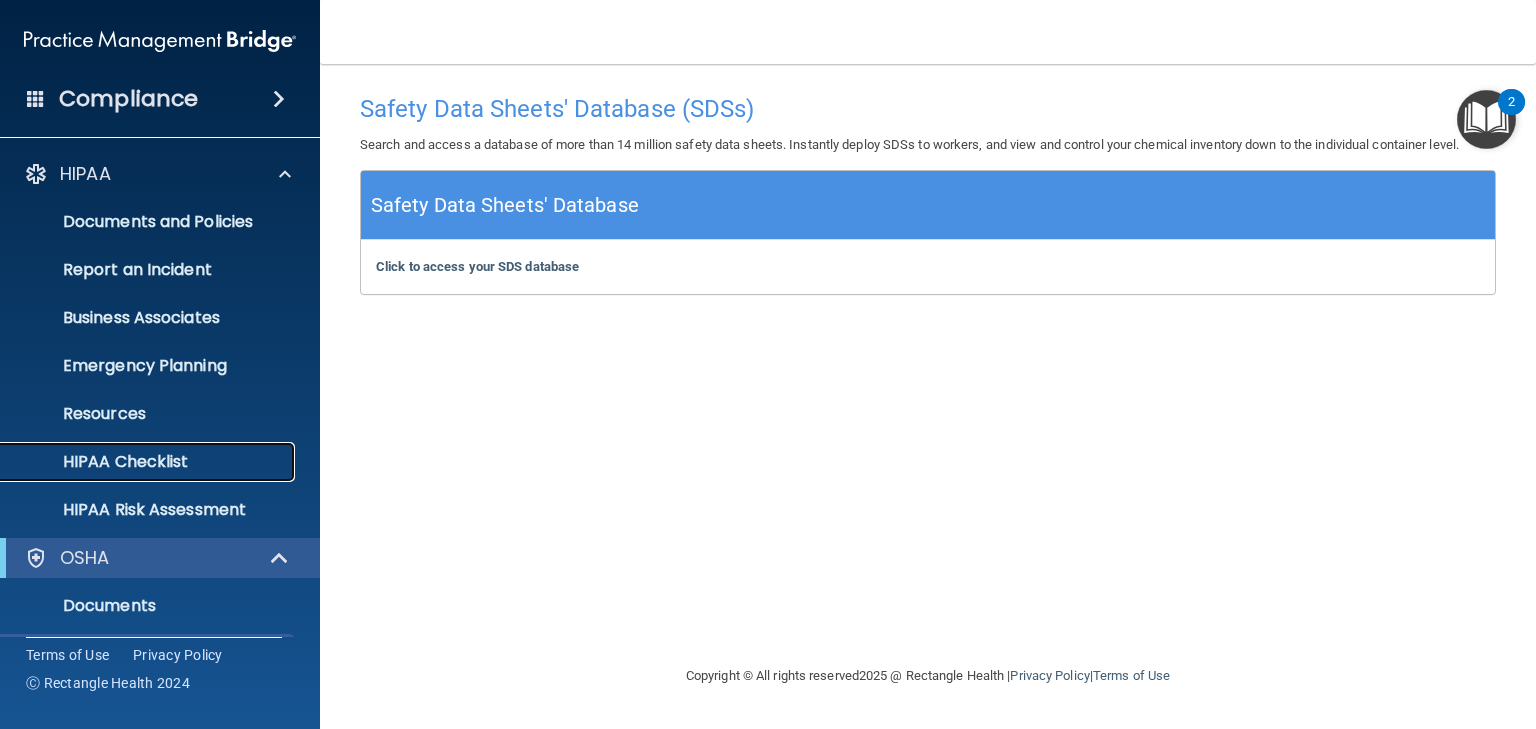 click on "HIPAA Checklist" at bounding box center [149, 462] 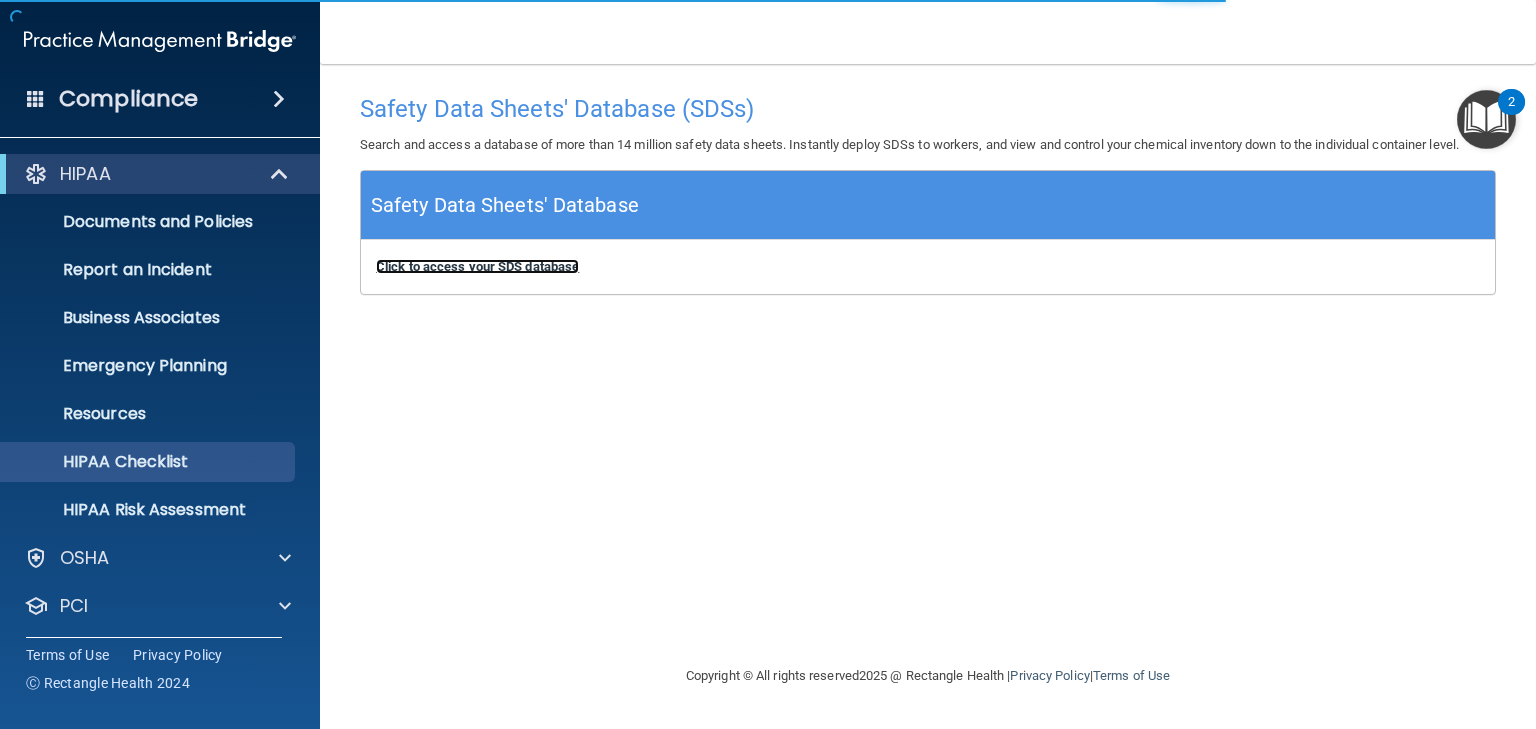 click on "Click to access your SDS database" at bounding box center [477, 266] 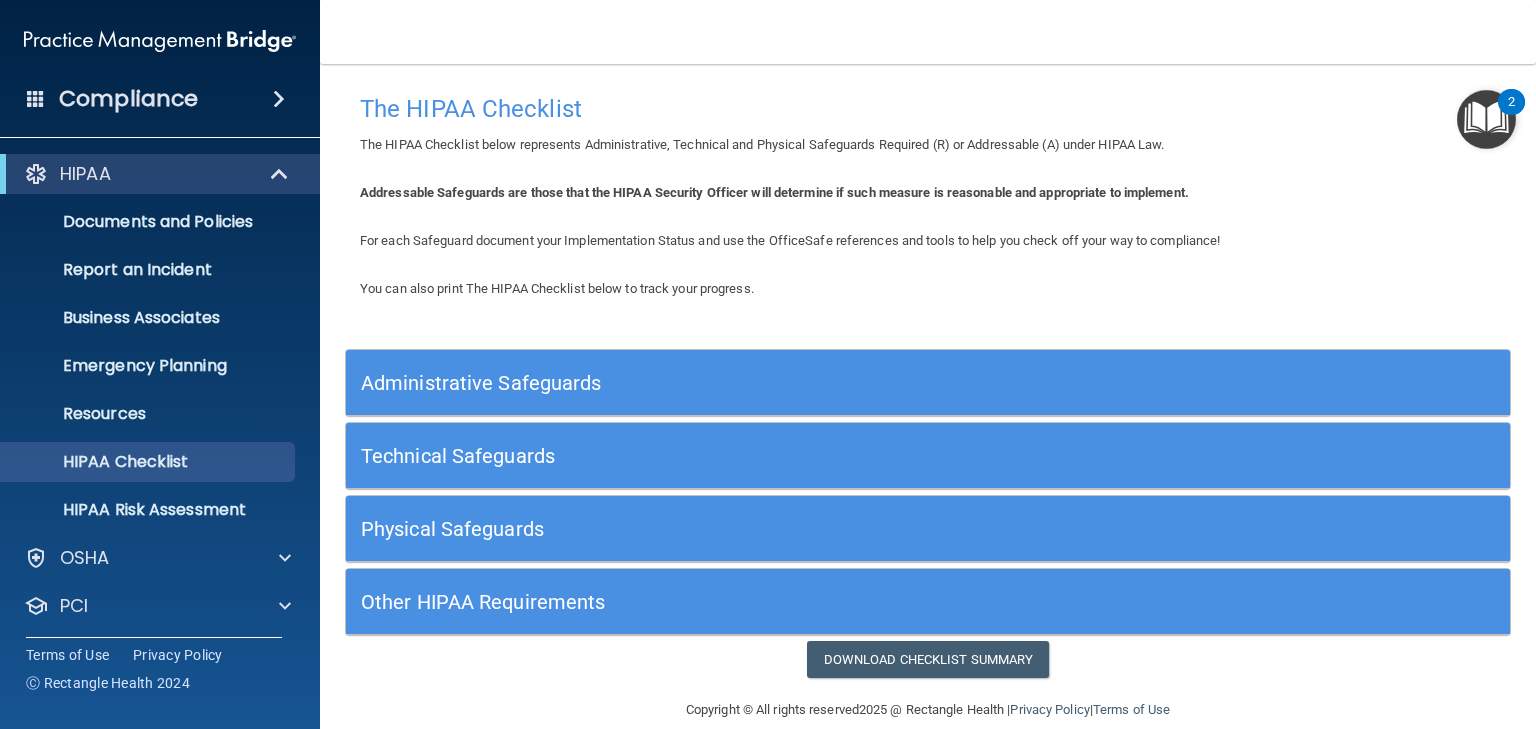 click on "Administrative Safeguards" at bounding box center (782, 383) 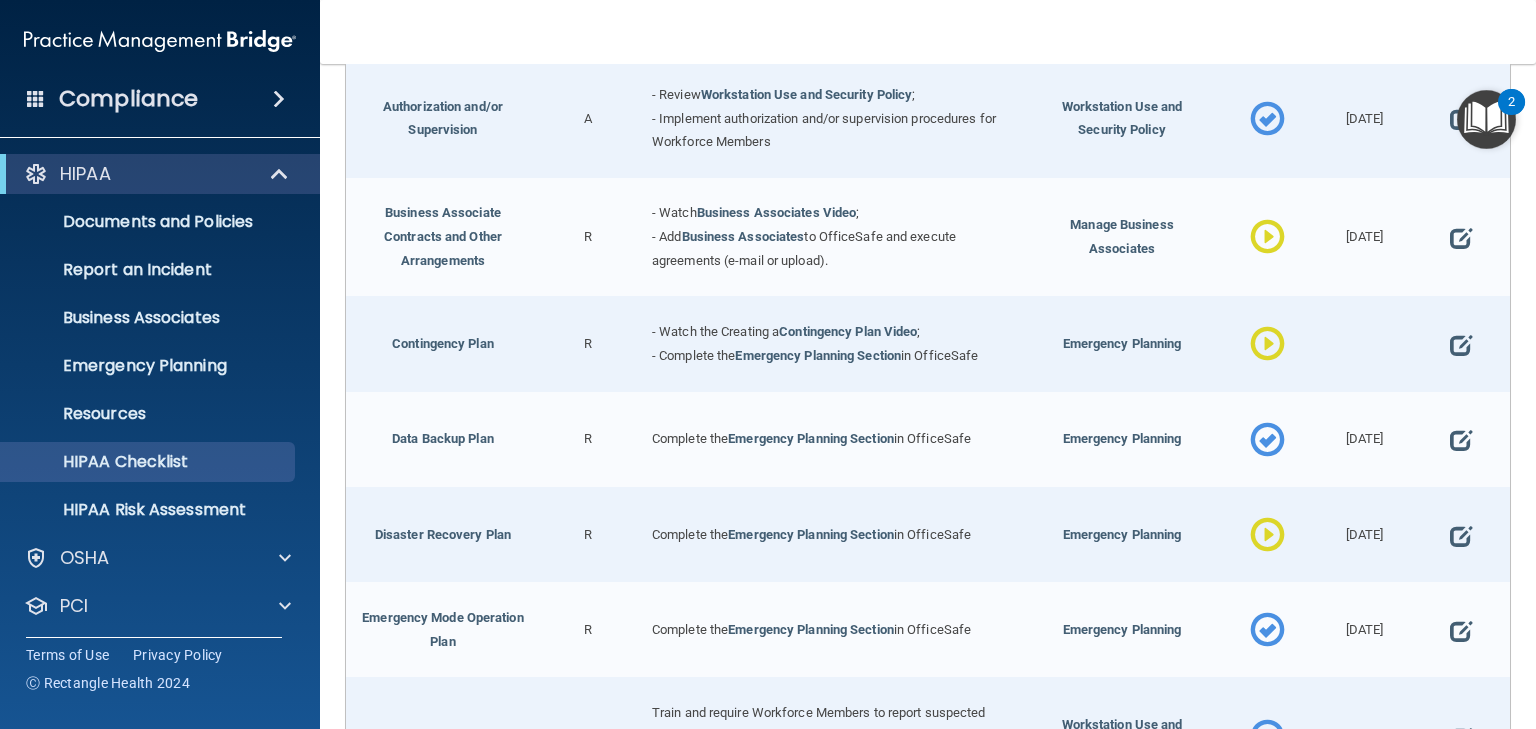 scroll, scrollTop: 319, scrollLeft: 0, axis: vertical 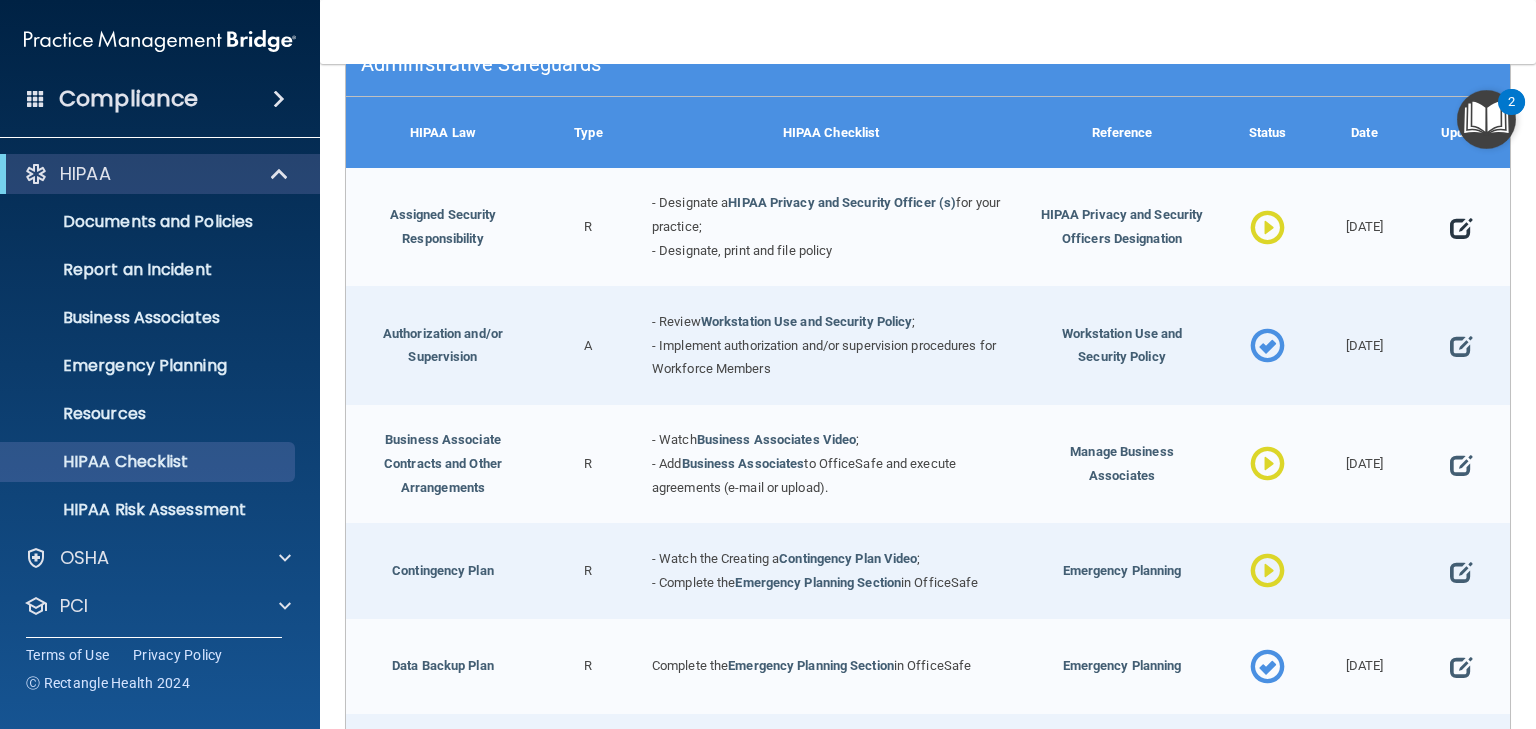 click at bounding box center [1461, 228] 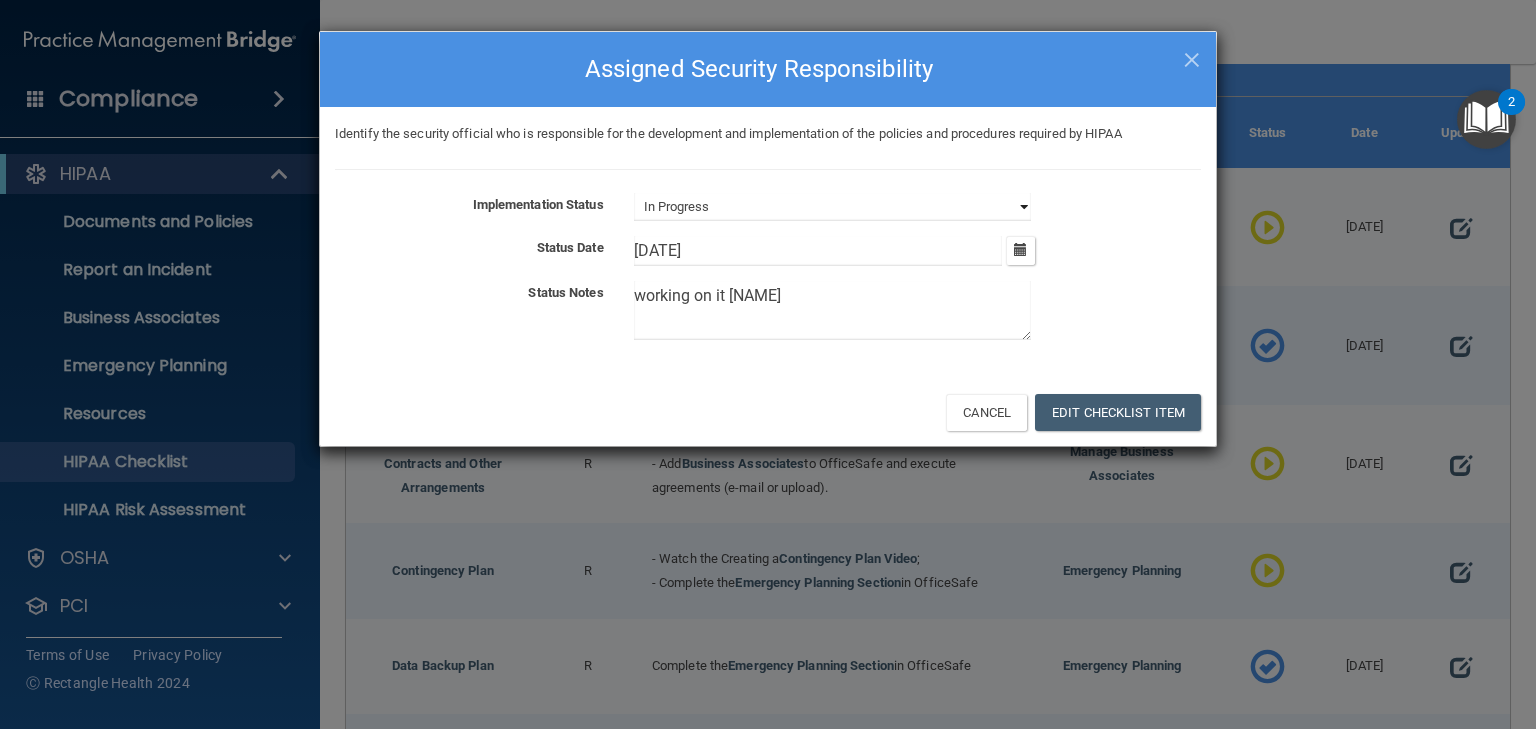 click on "Not Started  In Progress  Completed" at bounding box center (832, 207) 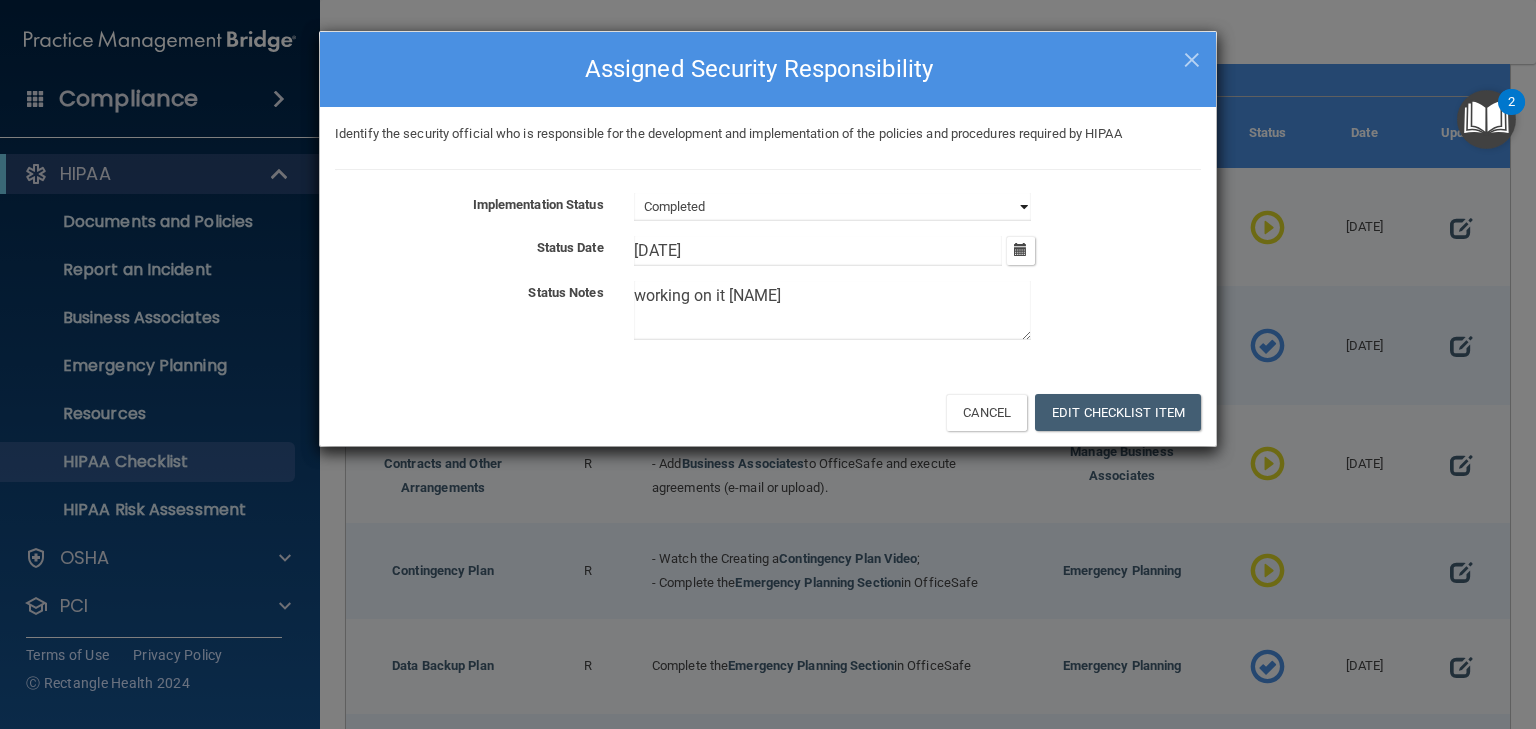 click on "Not Started  In Progress  Completed" at bounding box center [832, 207] 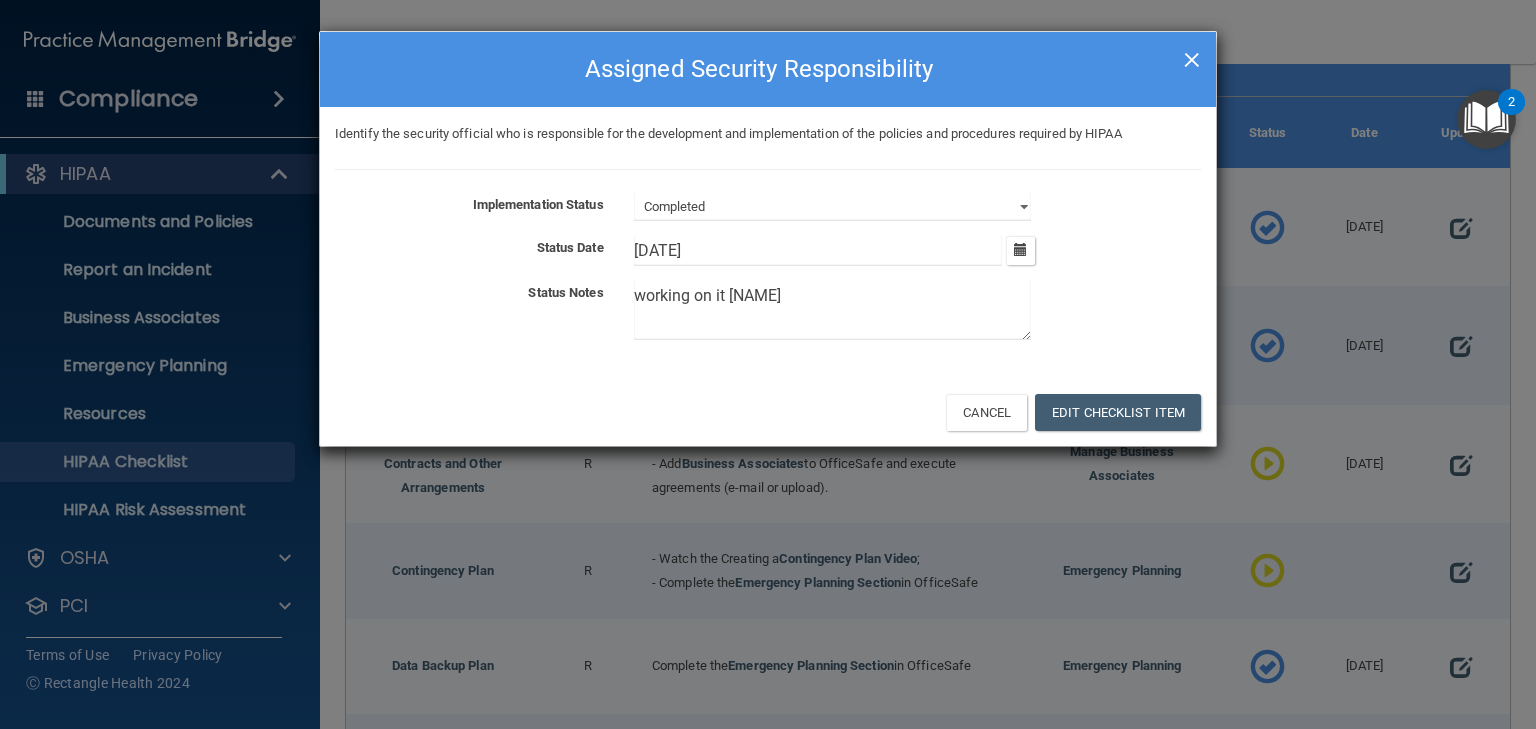 click on "×" at bounding box center (1192, 57) 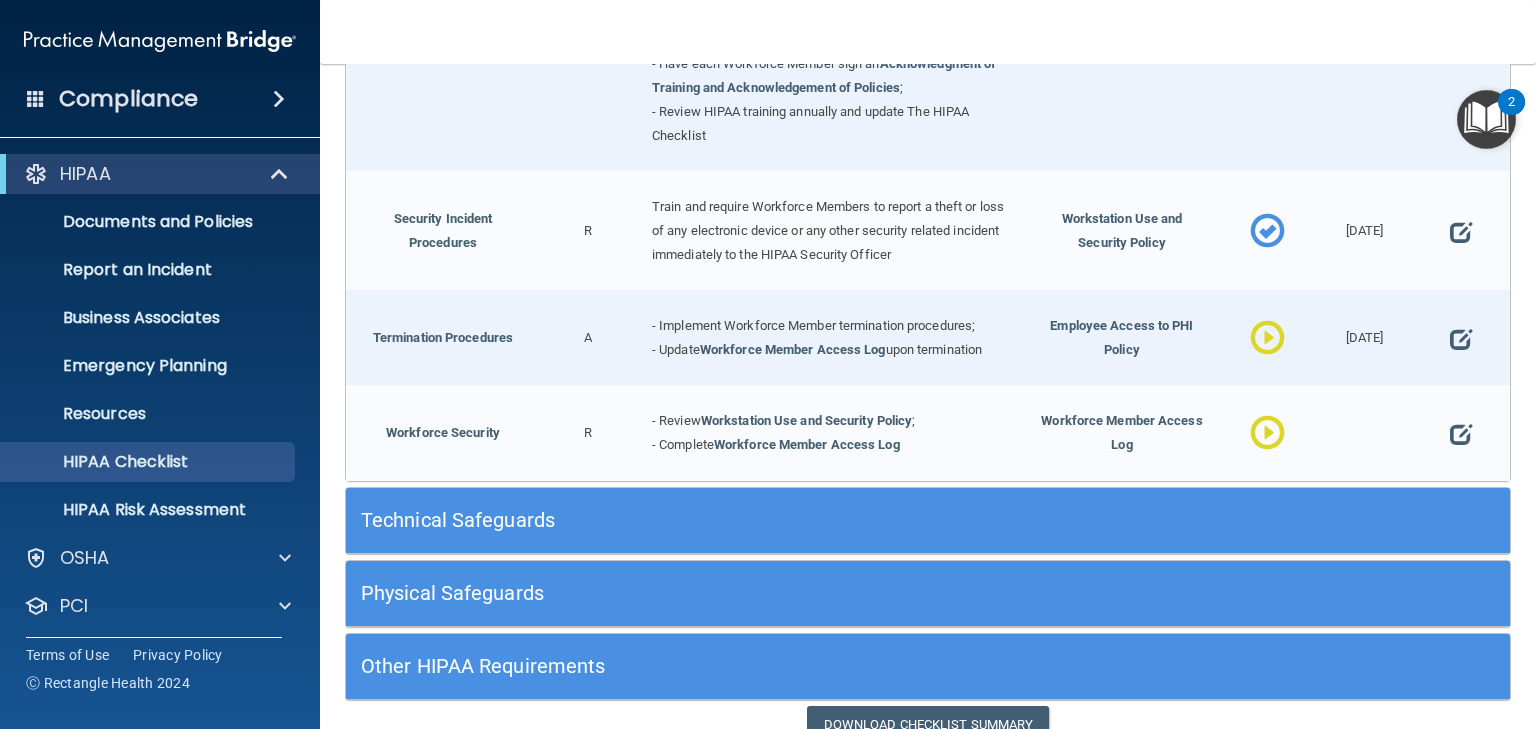 scroll, scrollTop: 1839, scrollLeft: 0, axis: vertical 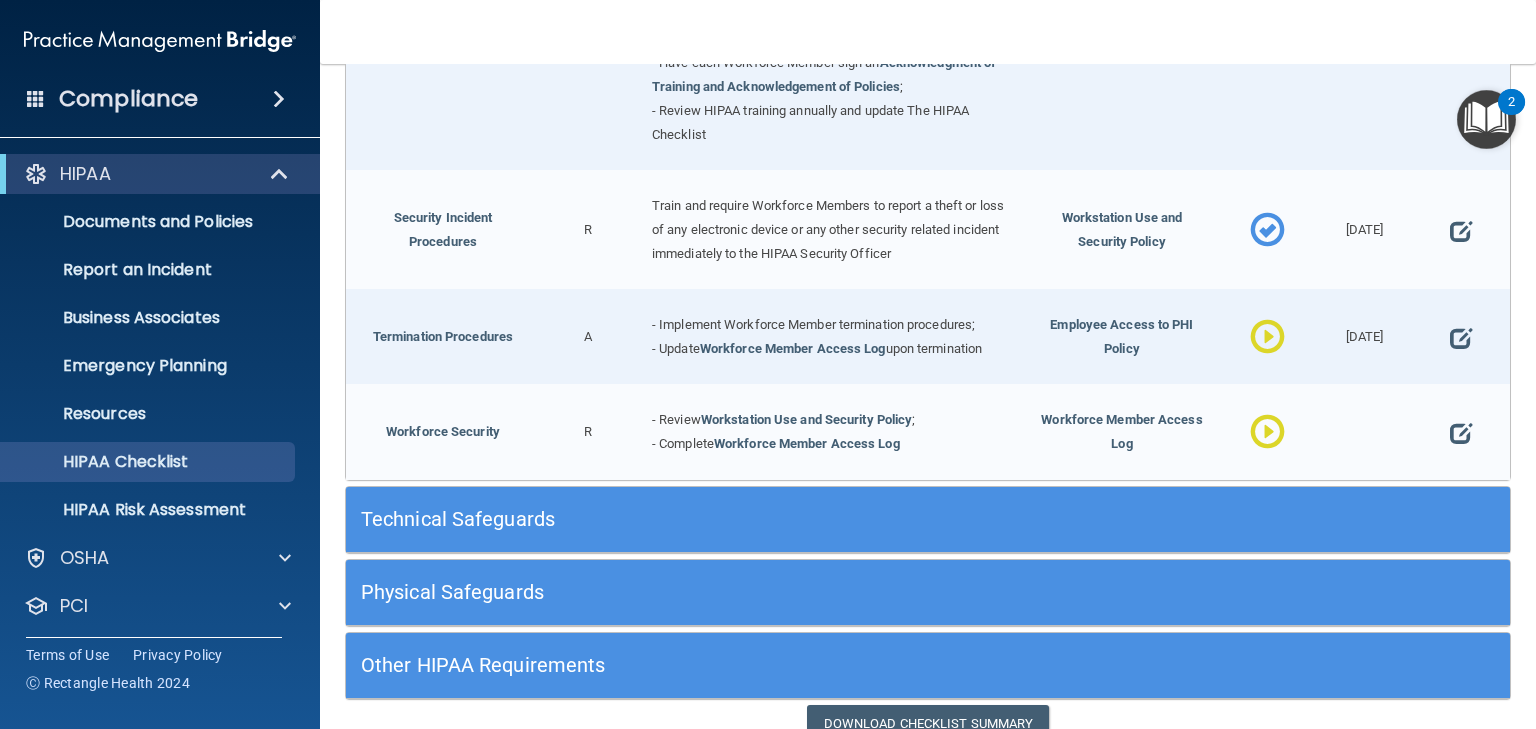 click on "Technical Safeguards" at bounding box center [782, 519] 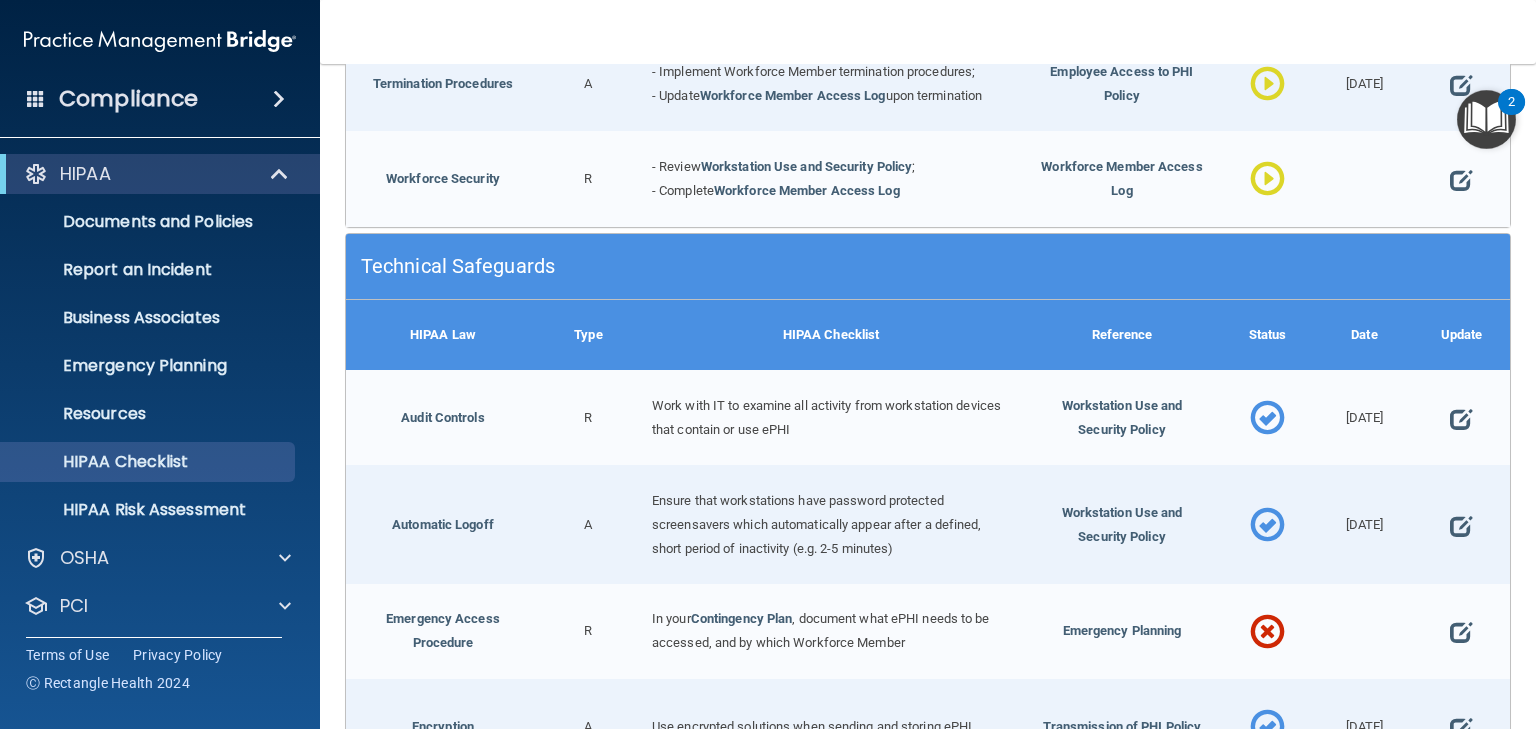 scroll, scrollTop: 1919, scrollLeft: 0, axis: vertical 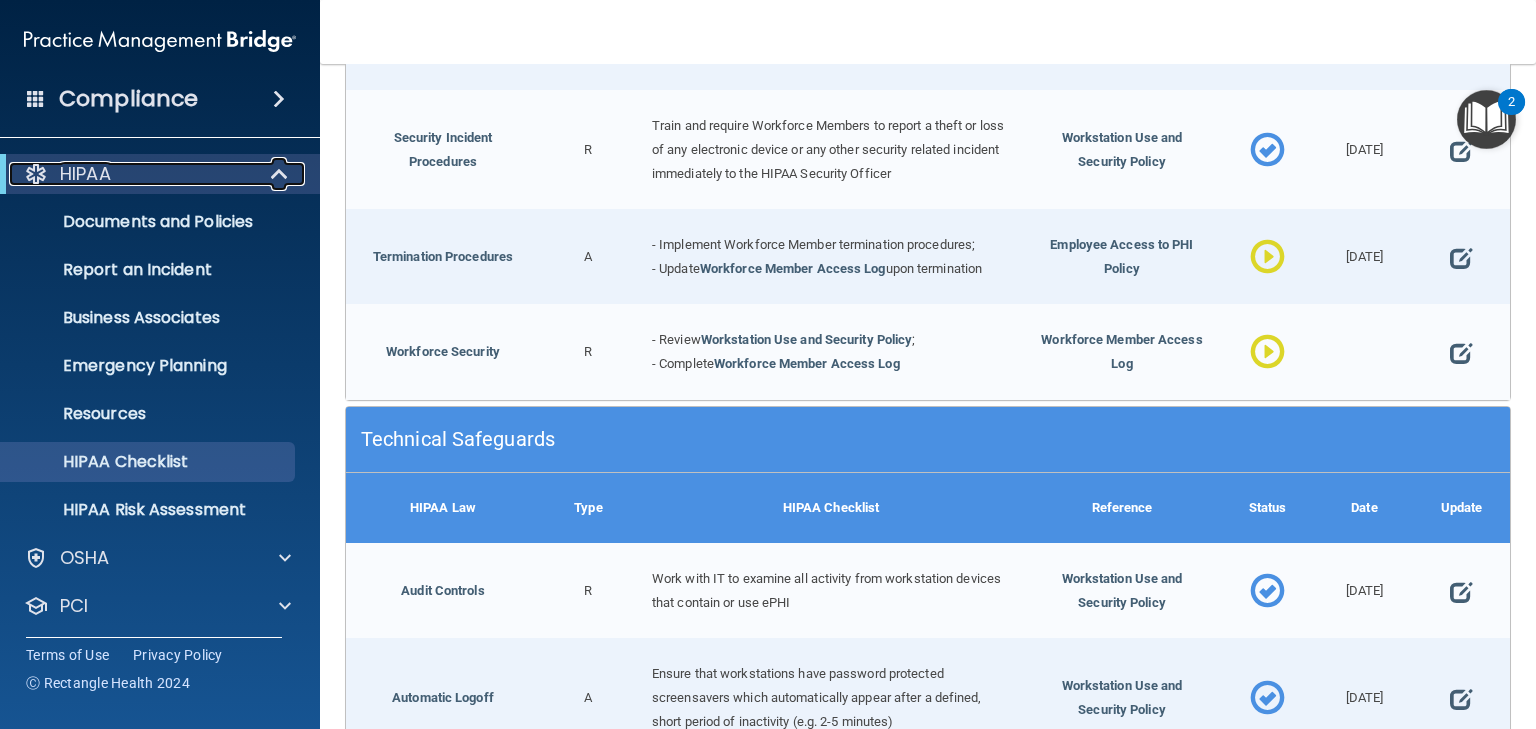 click on "HIPAA" at bounding box center (85, 174) 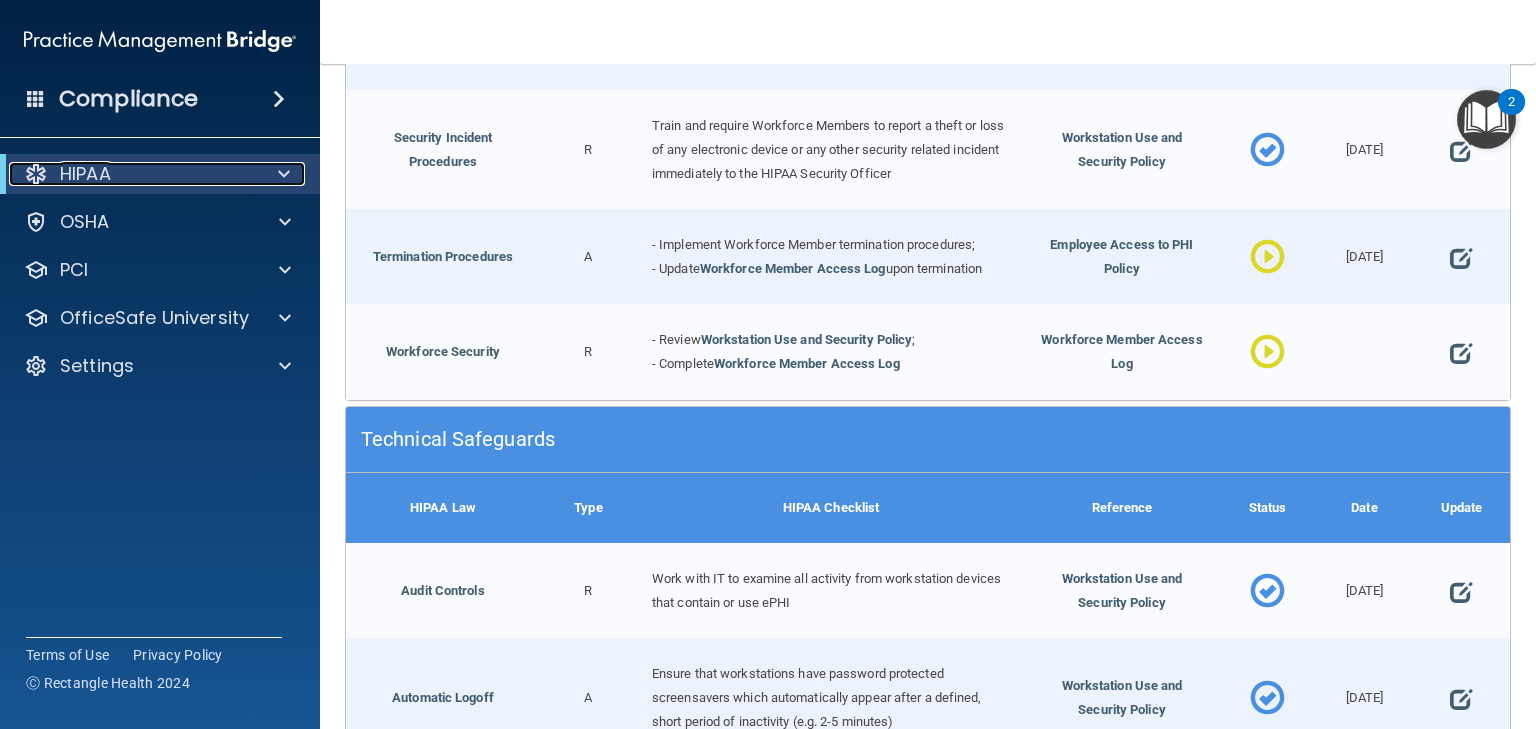 click on "HIPAA" at bounding box center (85, 174) 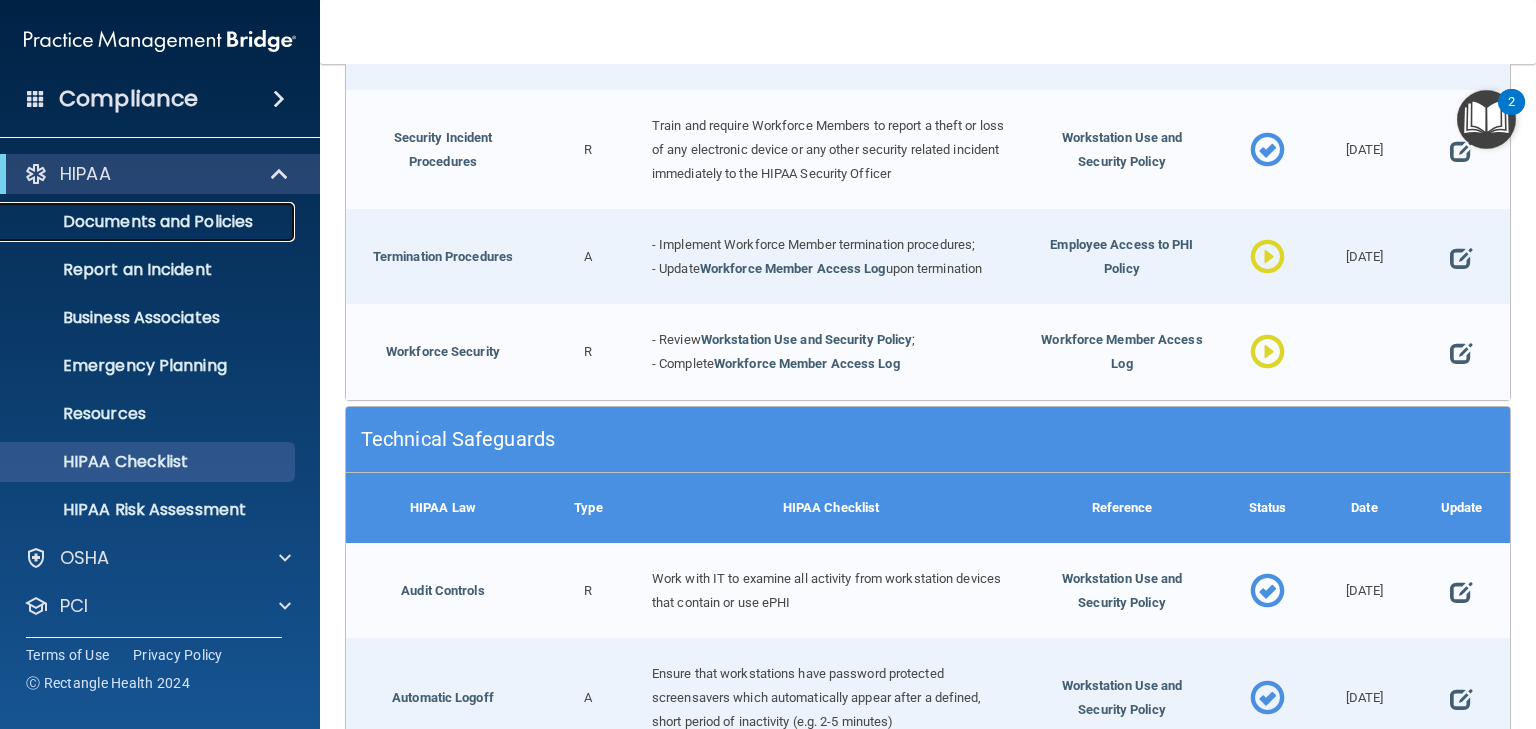 click on "Documents and Policies" at bounding box center (149, 222) 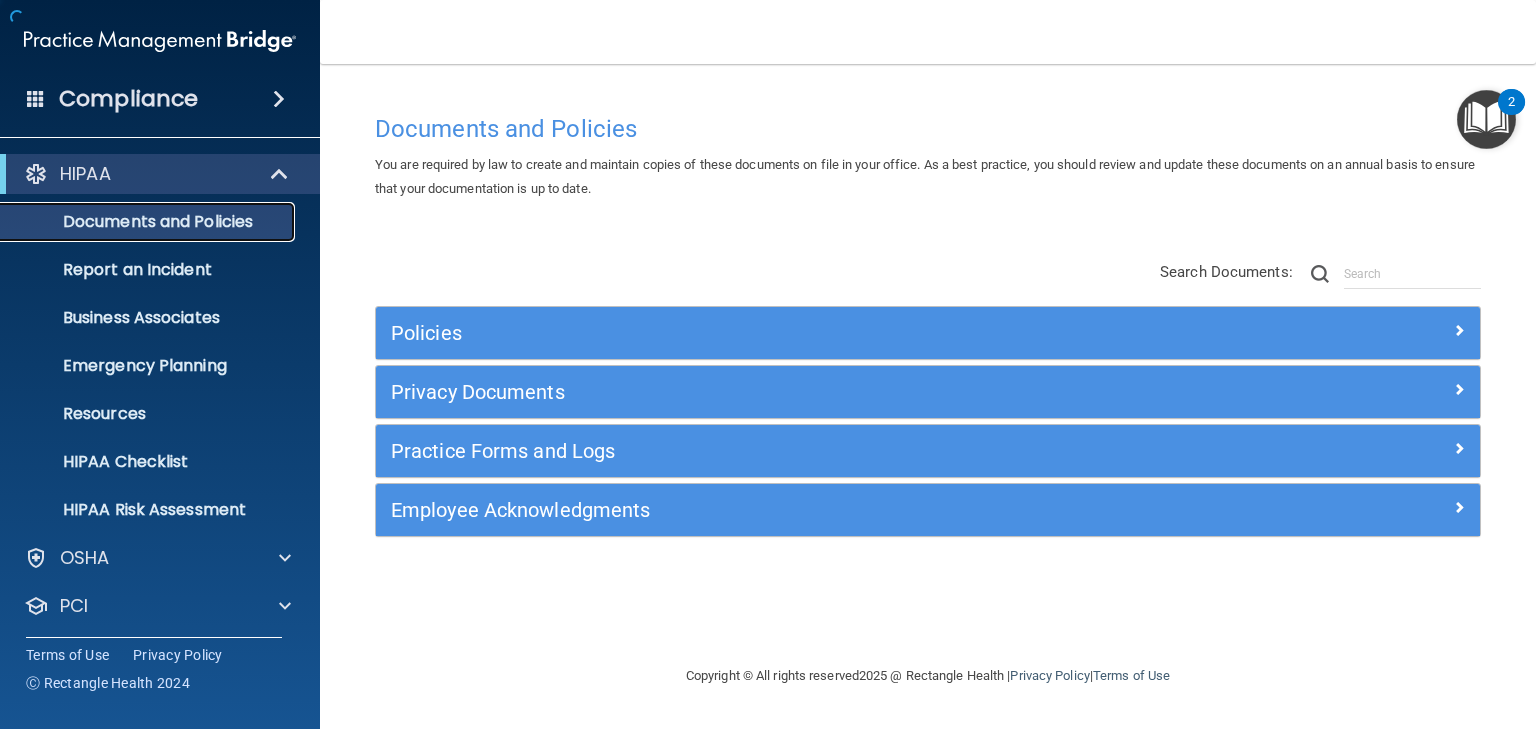 scroll, scrollTop: 0, scrollLeft: 0, axis: both 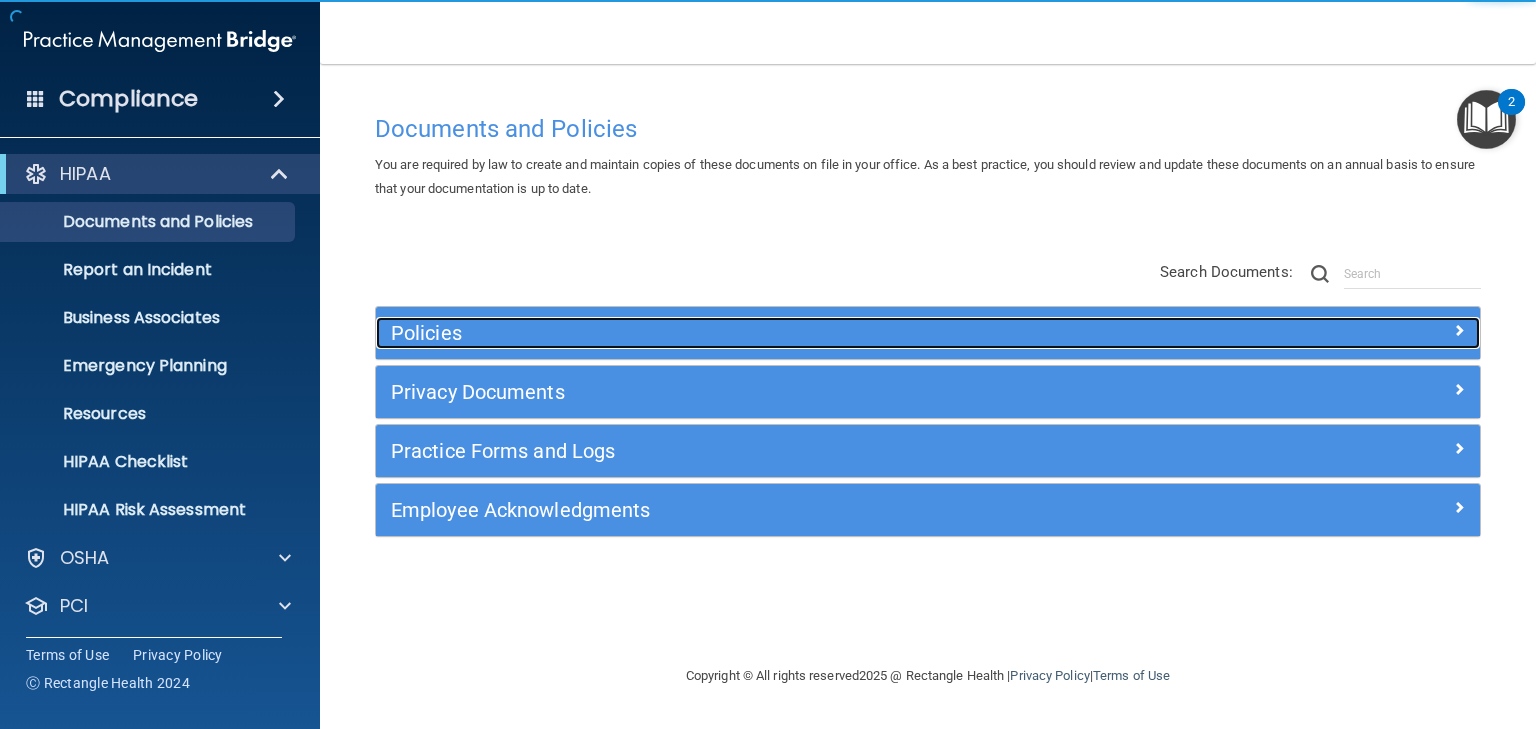 click on "Policies" at bounding box center (790, 333) 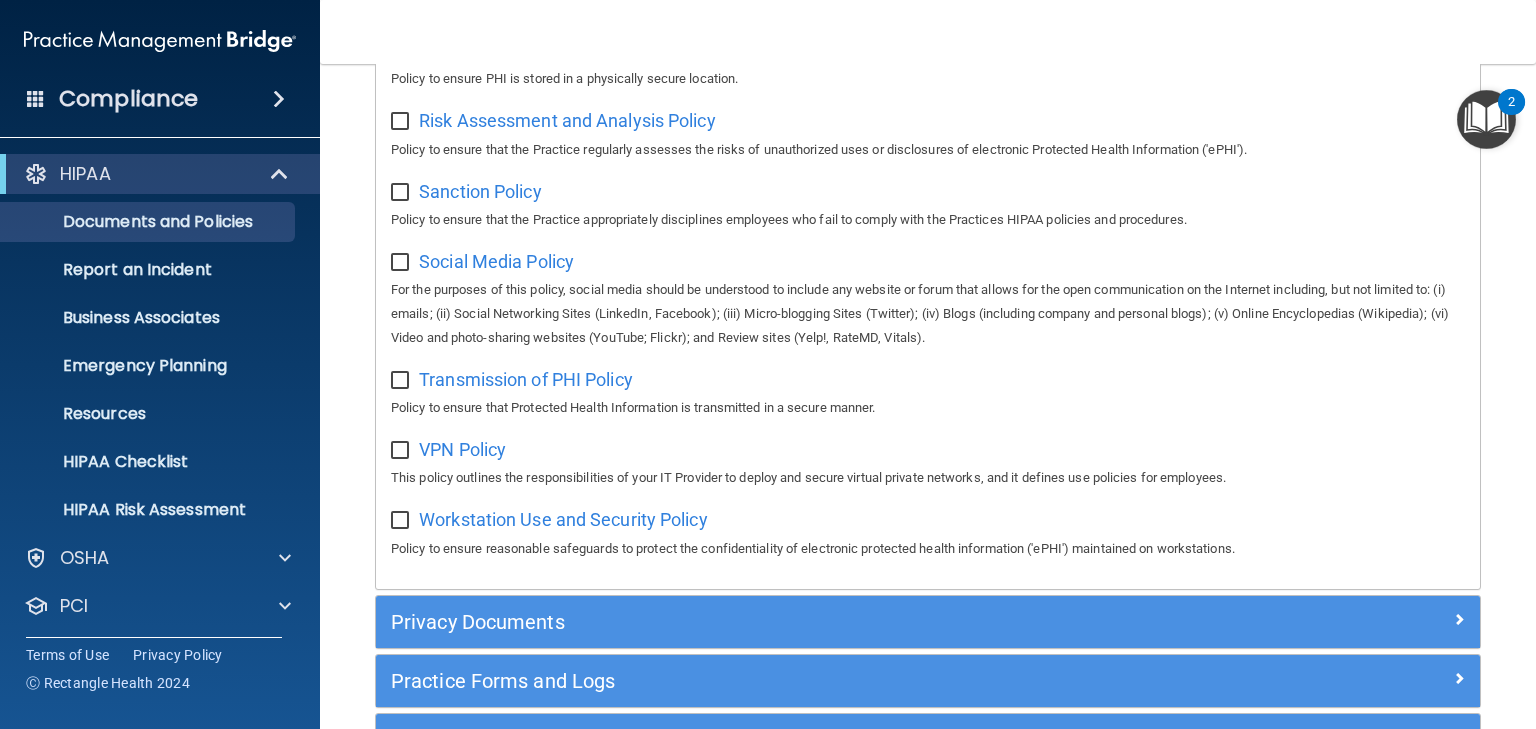 scroll, scrollTop: 1520, scrollLeft: 0, axis: vertical 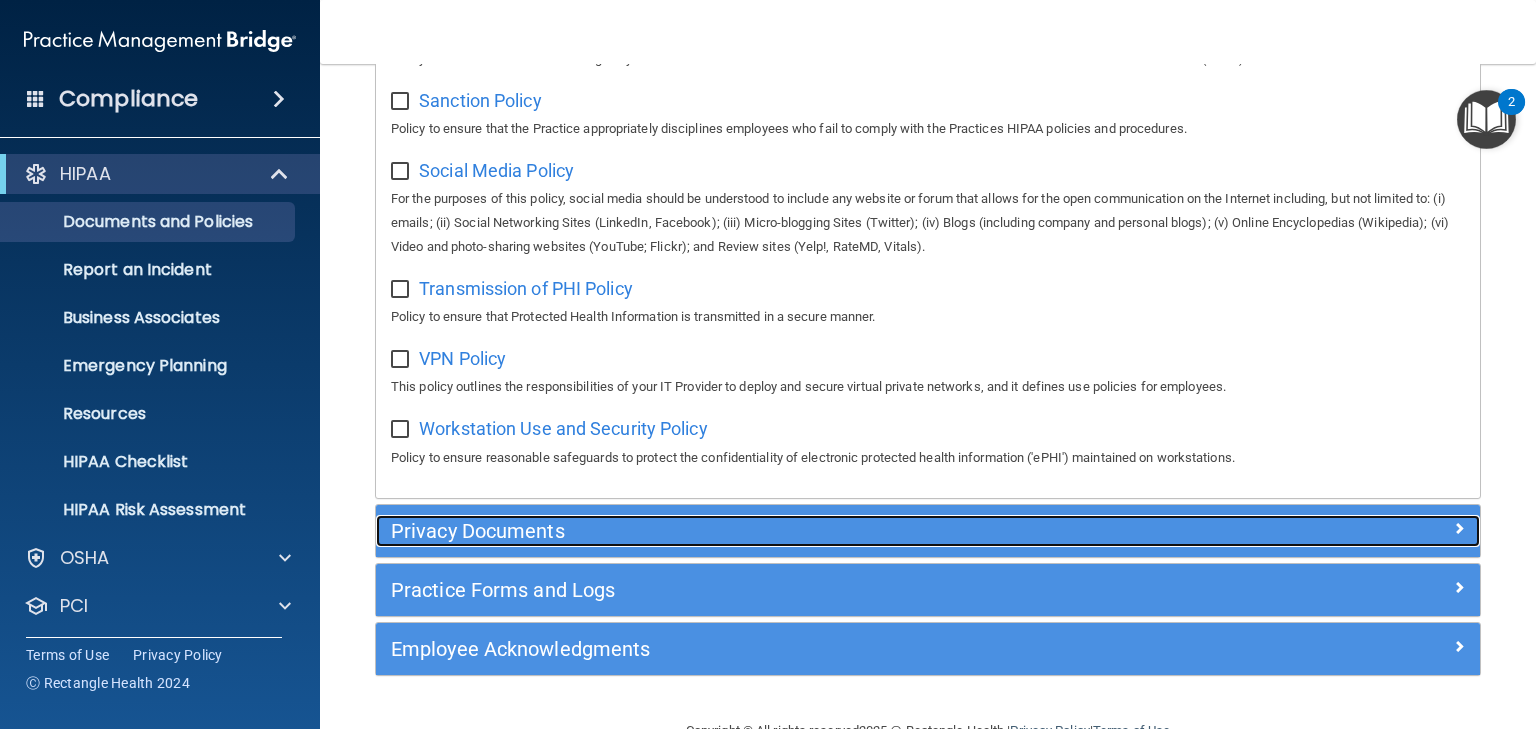 click on "Privacy Documents" at bounding box center (790, 531) 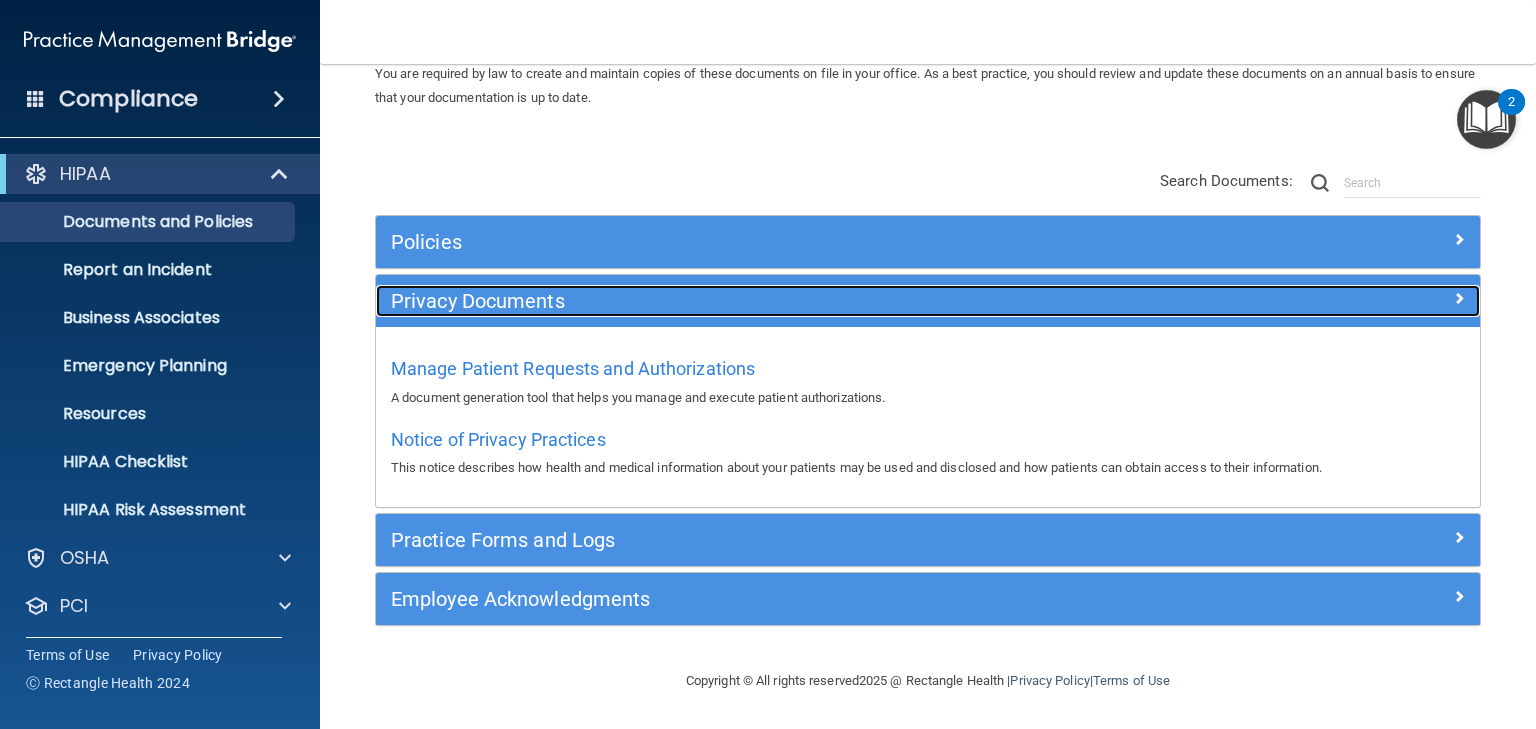 scroll, scrollTop: 90, scrollLeft: 0, axis: vertical 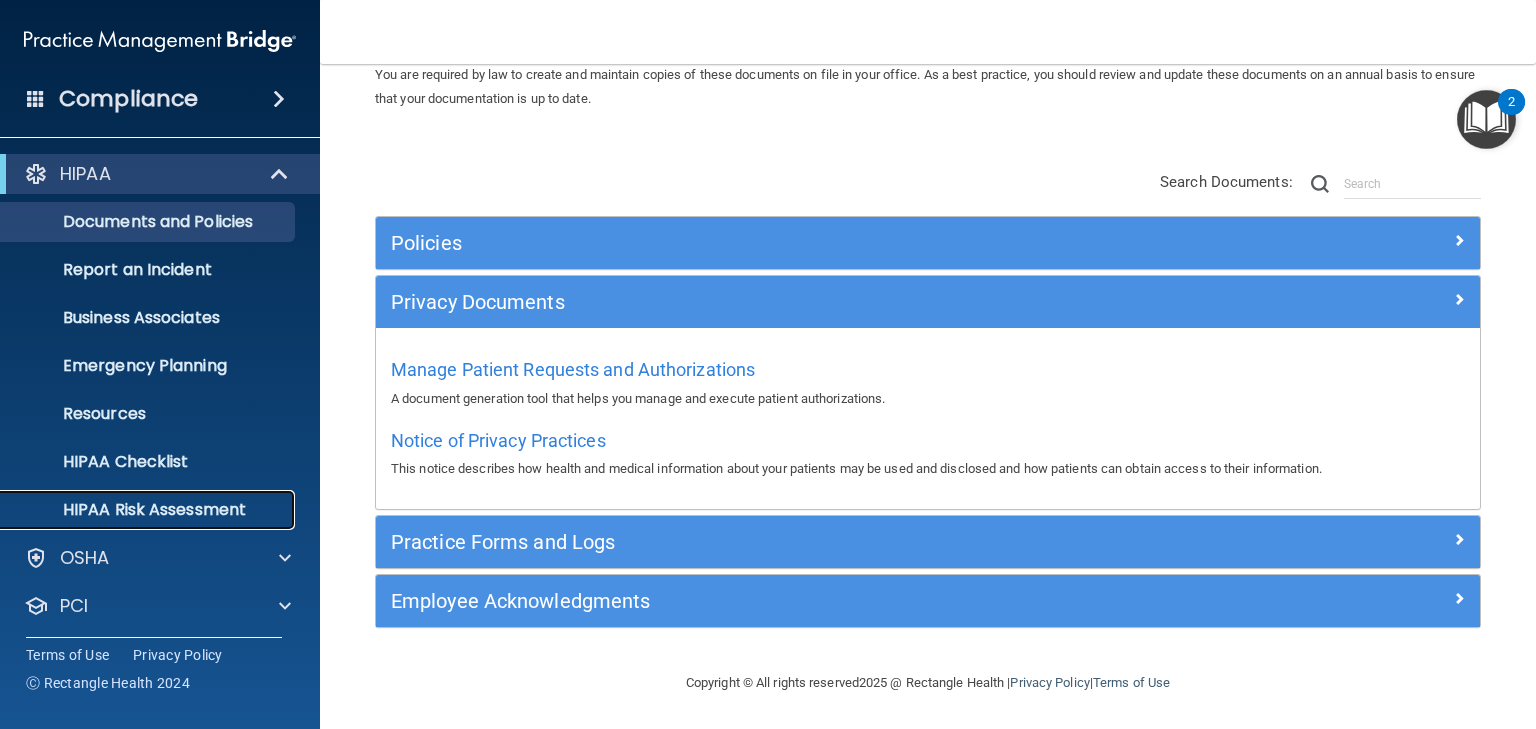 click on "HIPAA Risk Assessment" at bounding box center (149, 510) 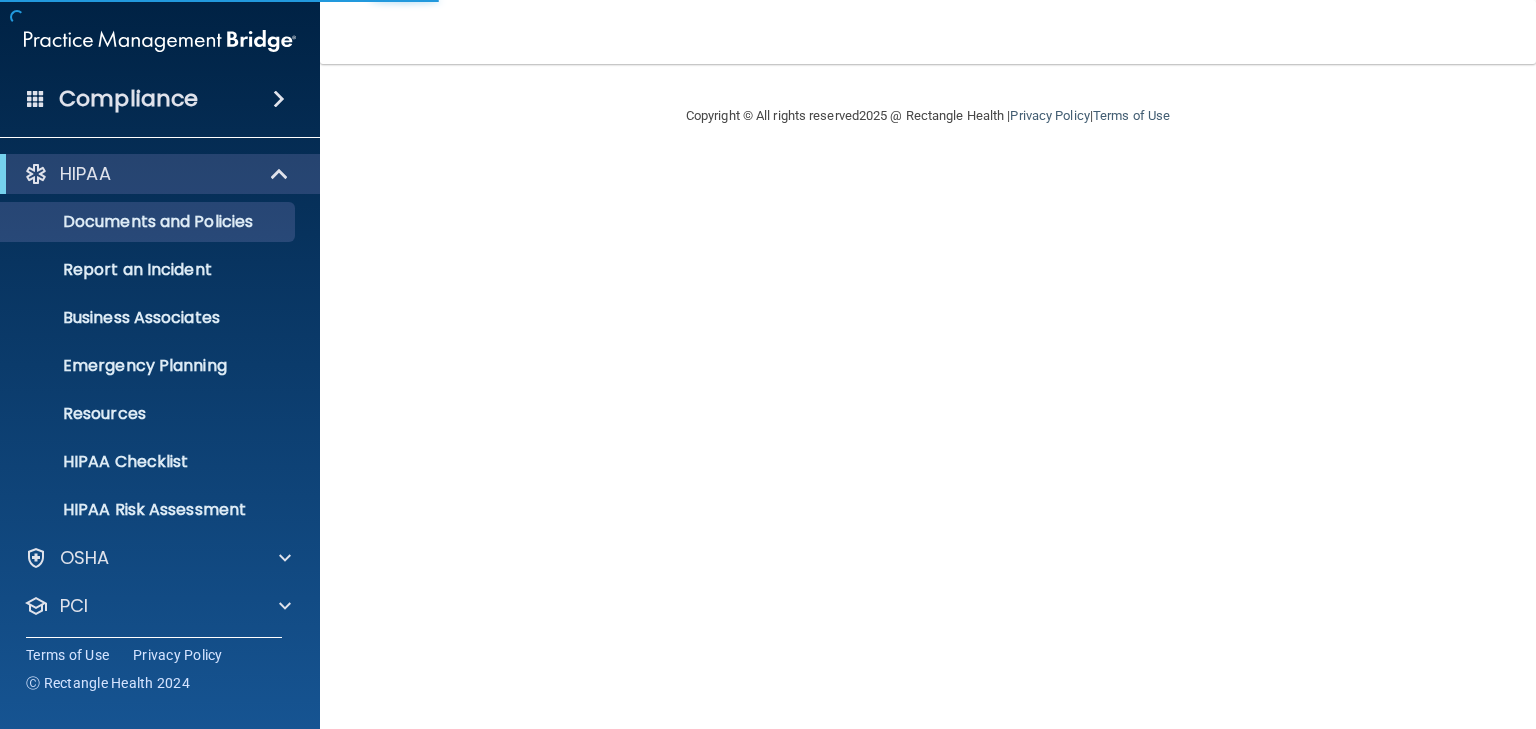 scroll, scrollTop: 0, scrollLeft: 0, axis: both 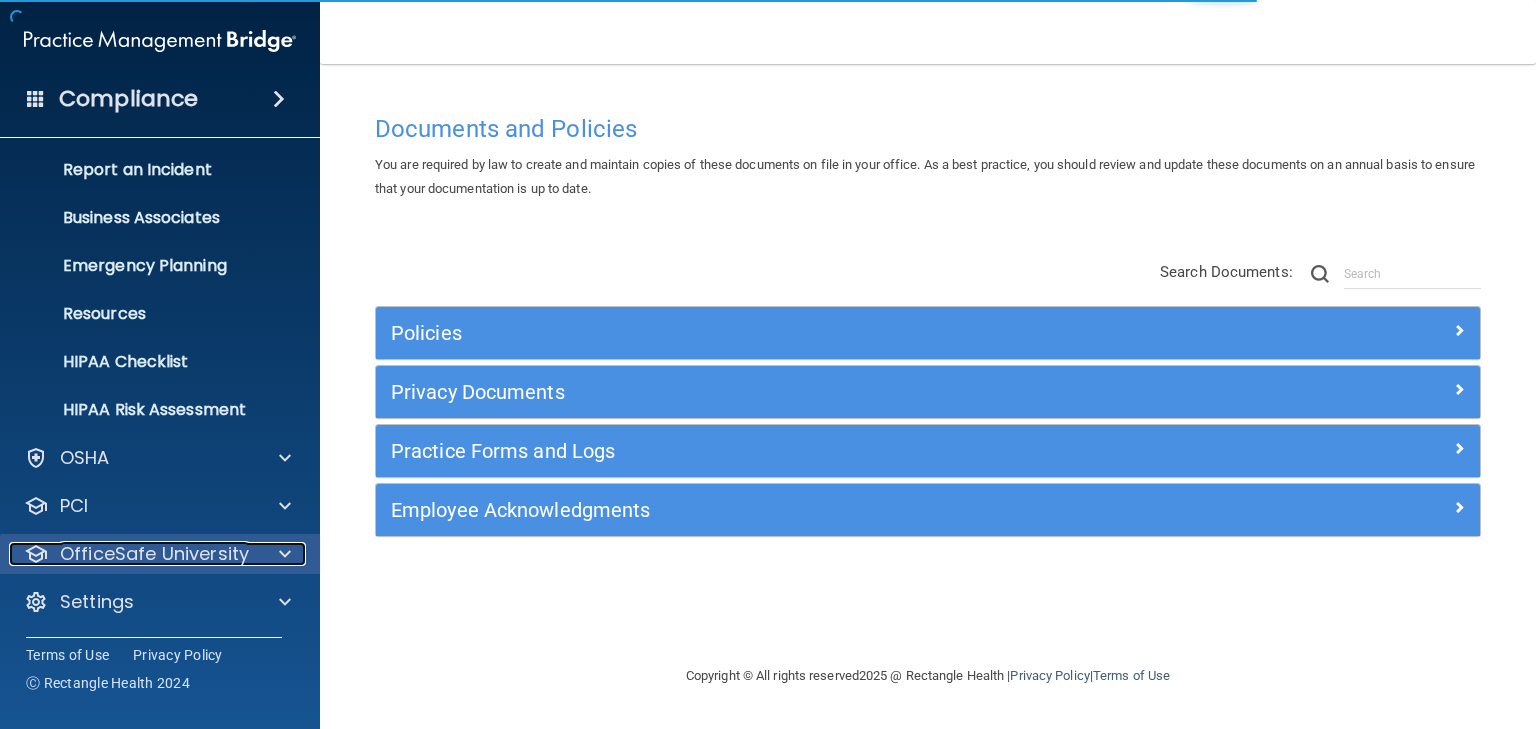 click on "OfficeSafe University" at bounding box center (154, 554) 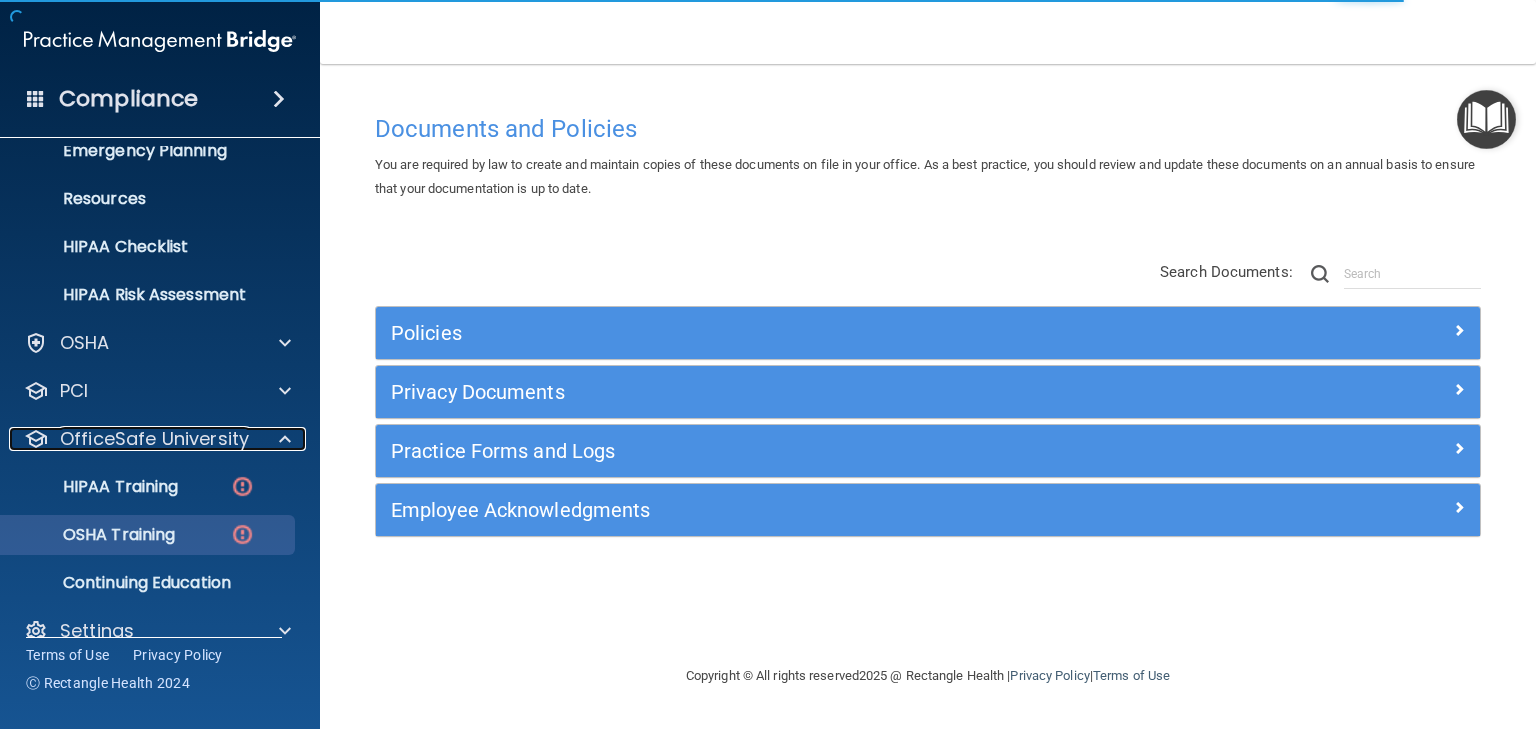 scroll, scrollTop: 244, scrollLeft: 0, axis: vertical 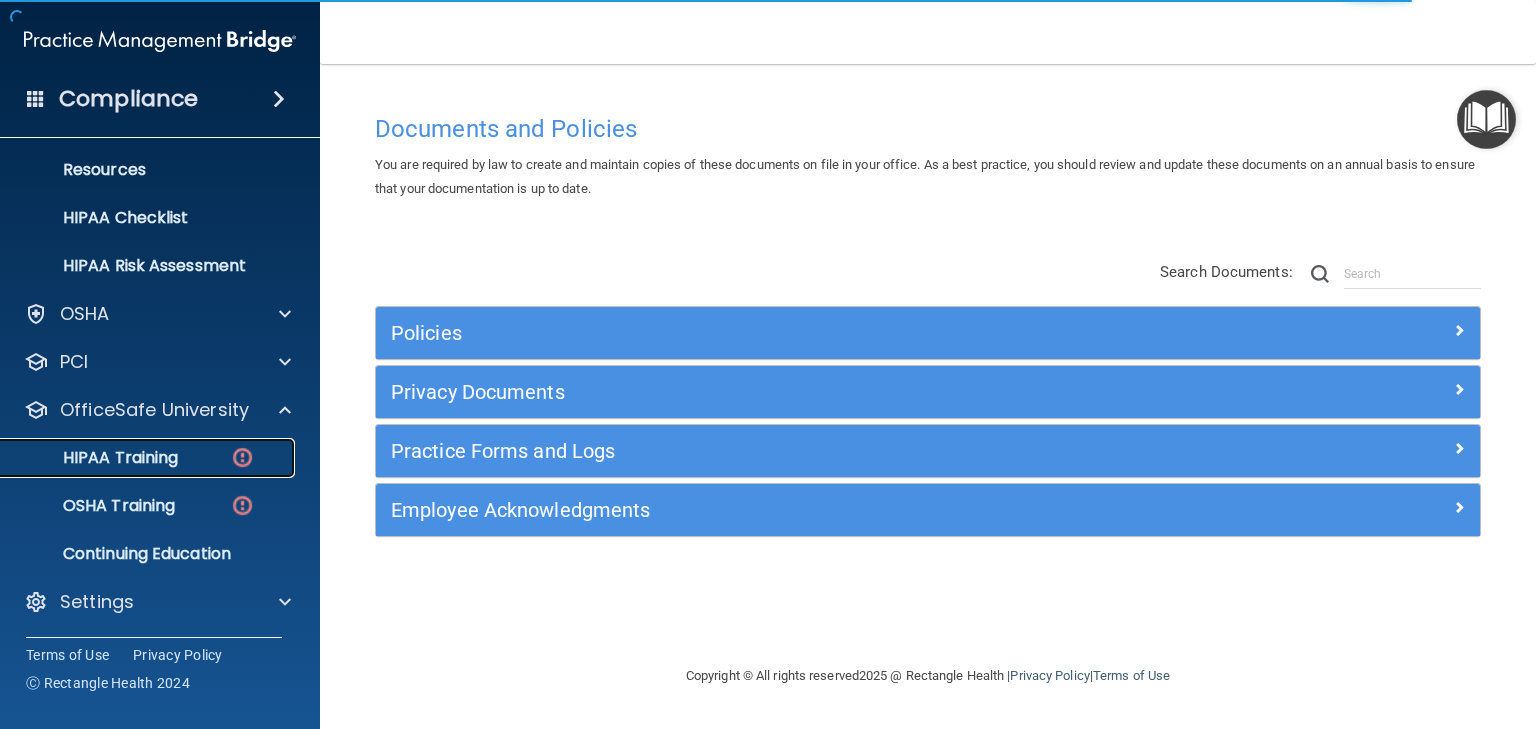 click on "HIPAA Training" at bounding box center (95, 458) 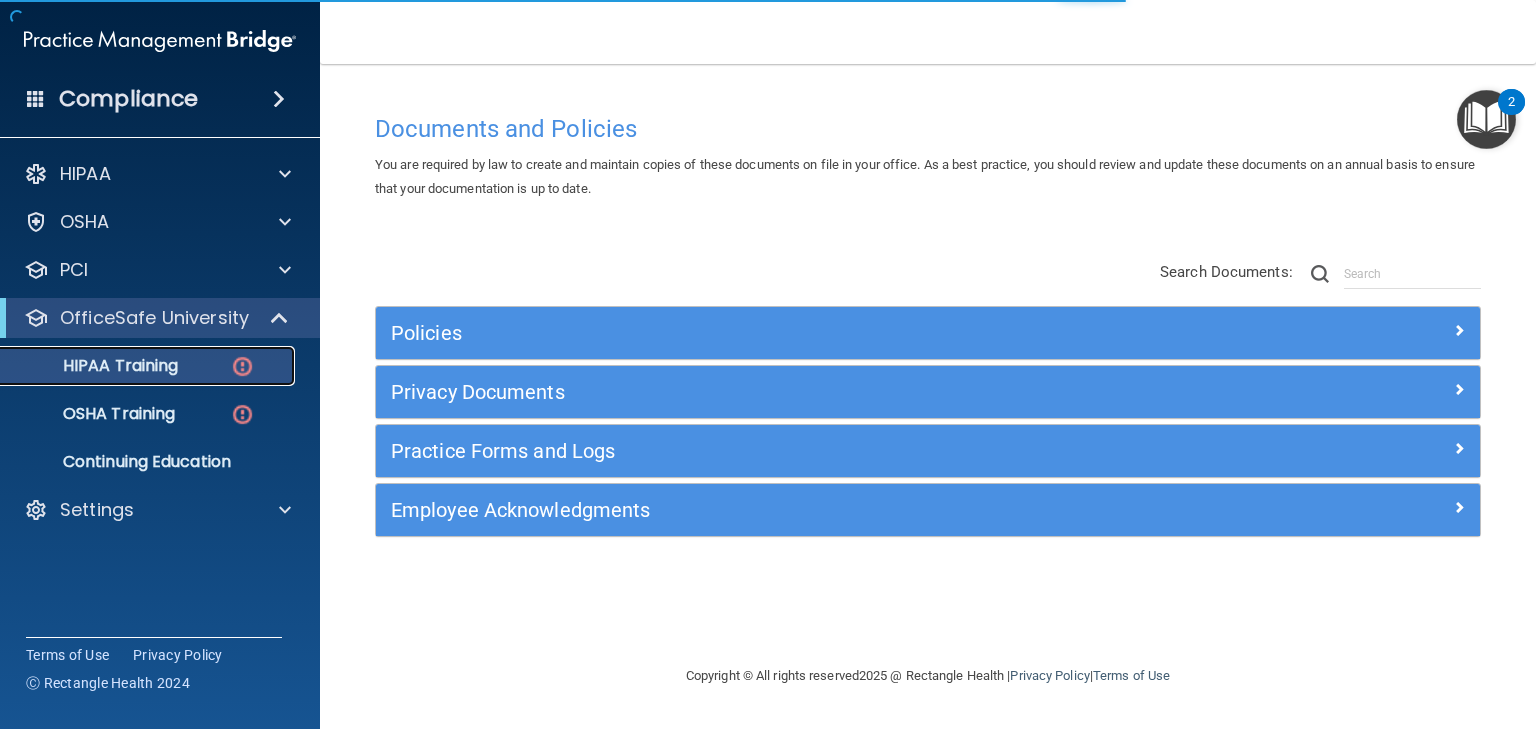 scroll, scrollTop: 0, scrollLeft: 0, axis: both 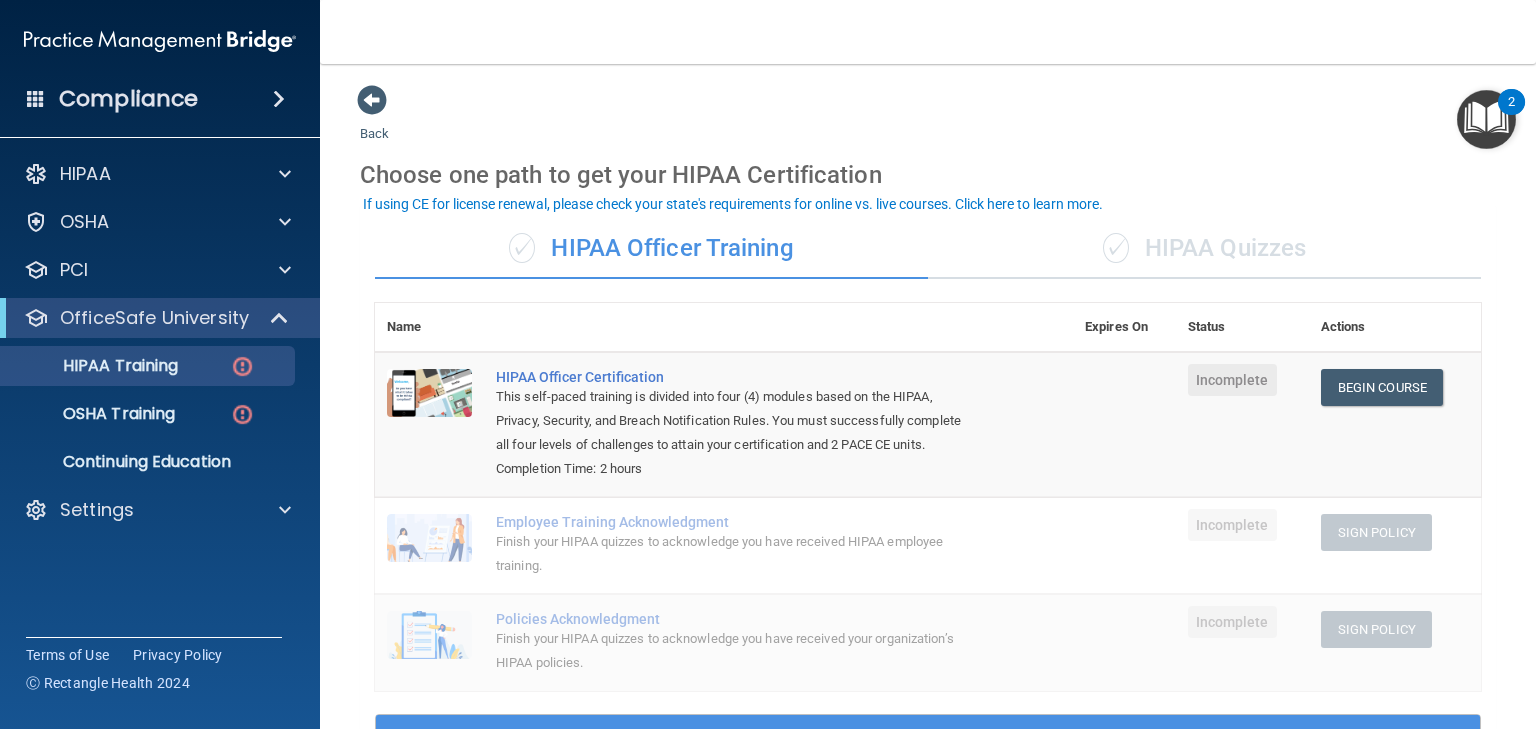 click on "✓   HIPAA Quizzes" at bounding box center (1204, 249) 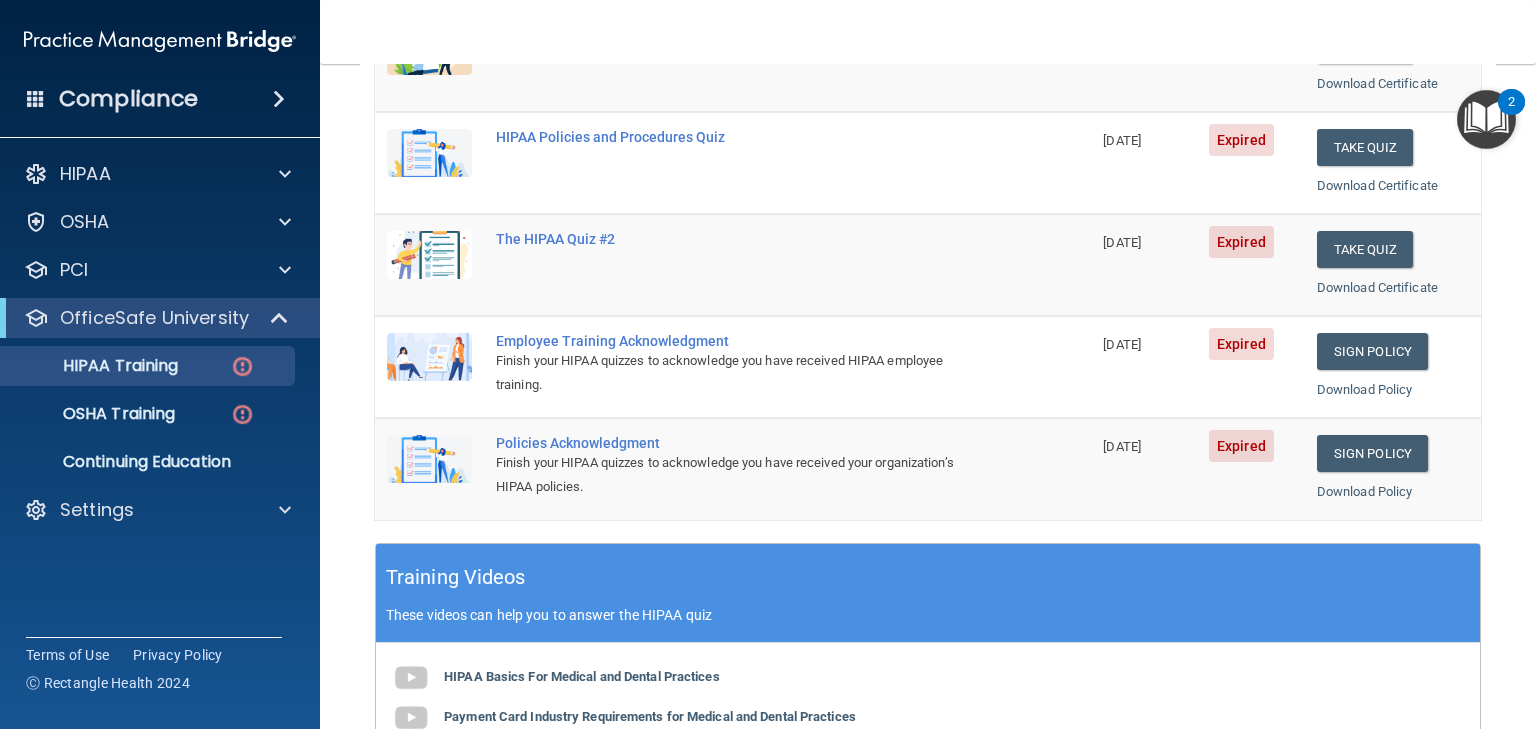 scroll, scrollTop: 240, scrollLeft: 0, axis: vertical 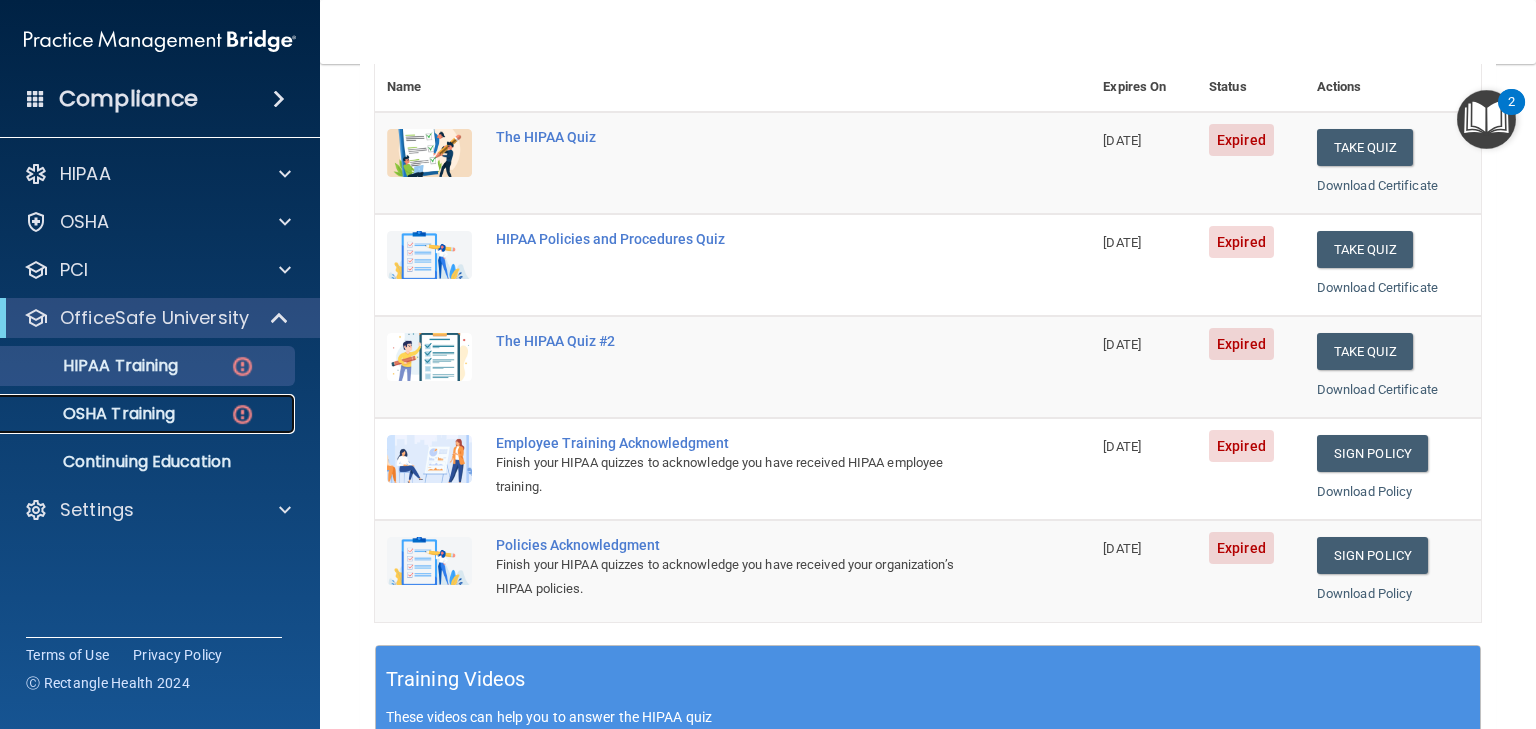 click on "OSHA Training" at bounding box center [94, 414] 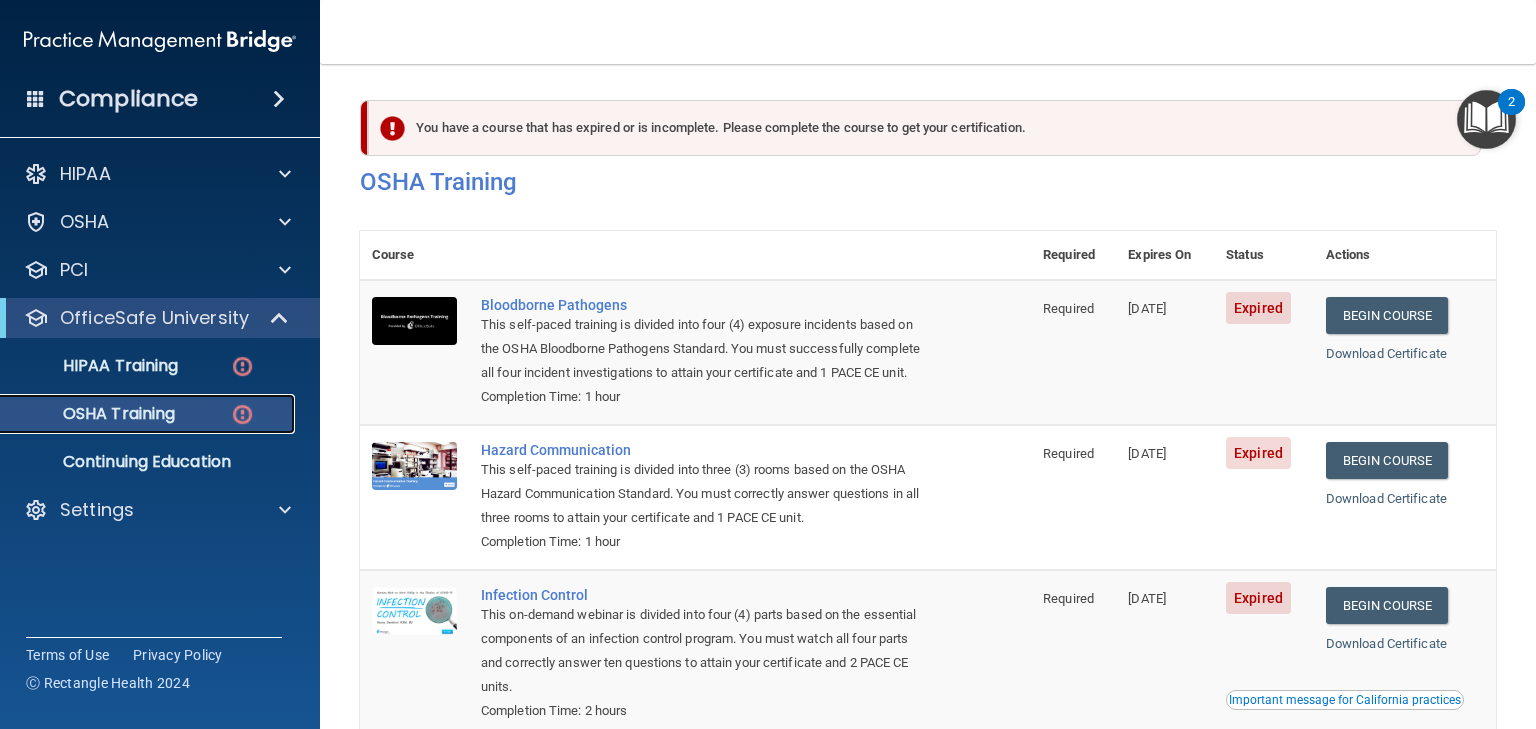scroll, scrollTop: 0, scrollLeft: 0, axis: both 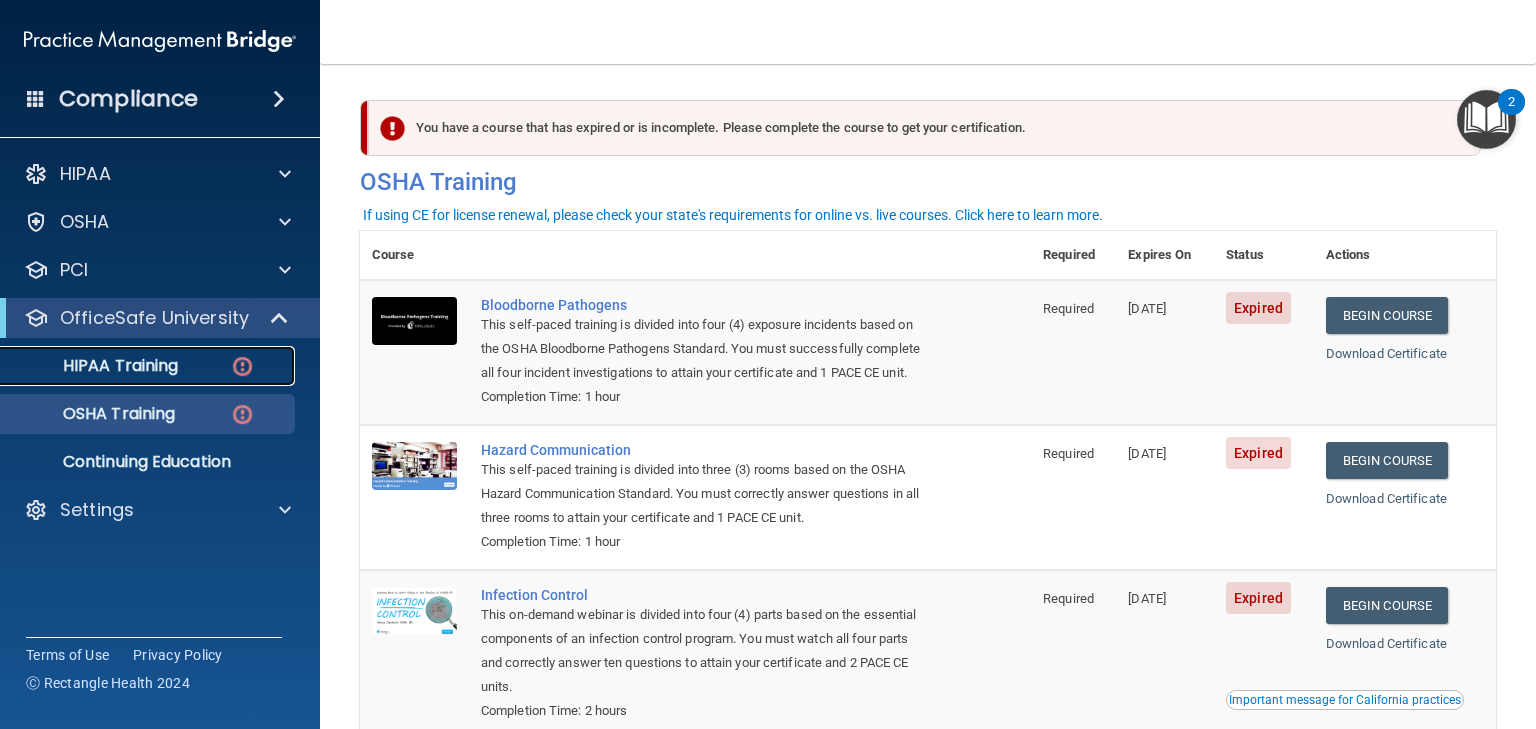 click on "HIPAA Training" at bounding box center [95, 366] 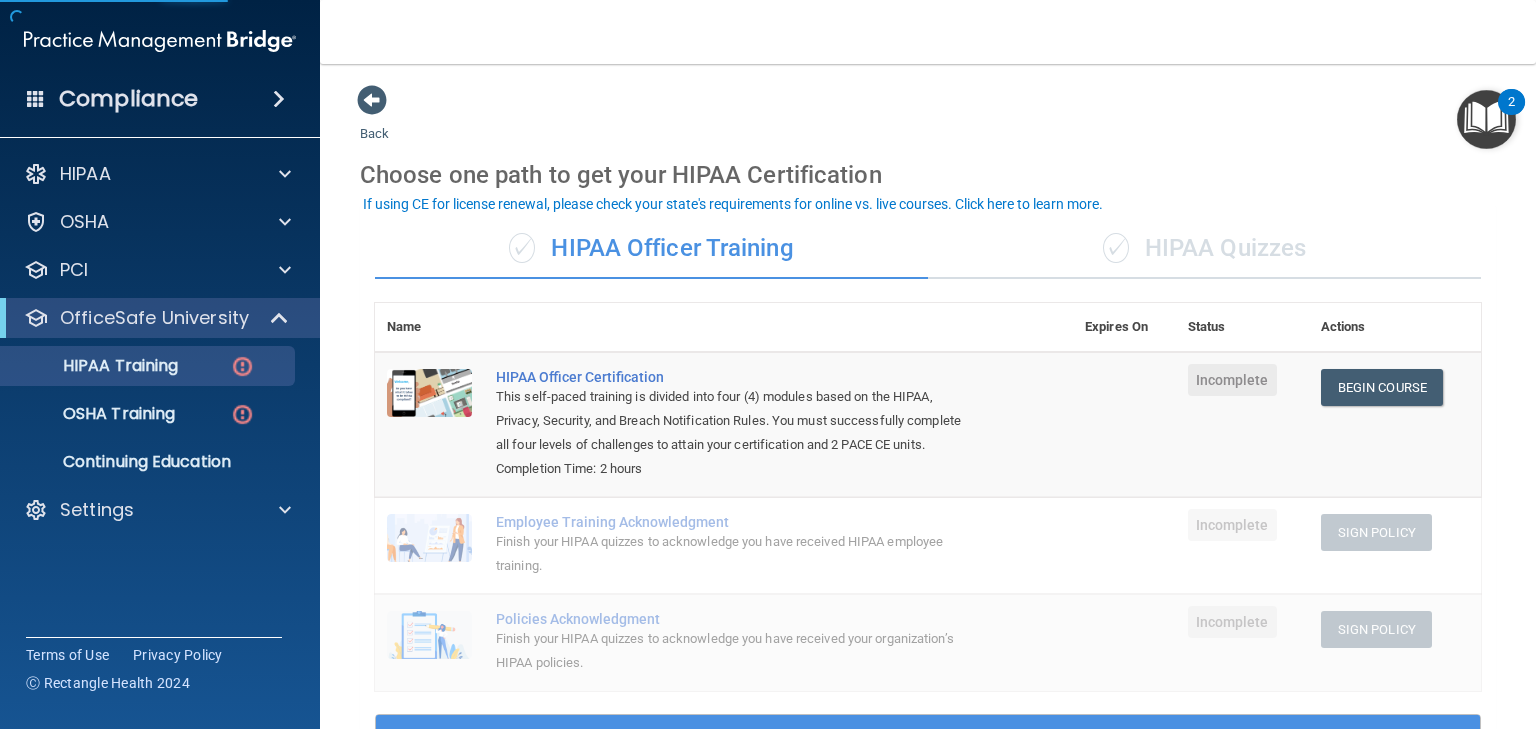click on "✓   HIPAA Quizzes" at bounding box center [1204, 249] 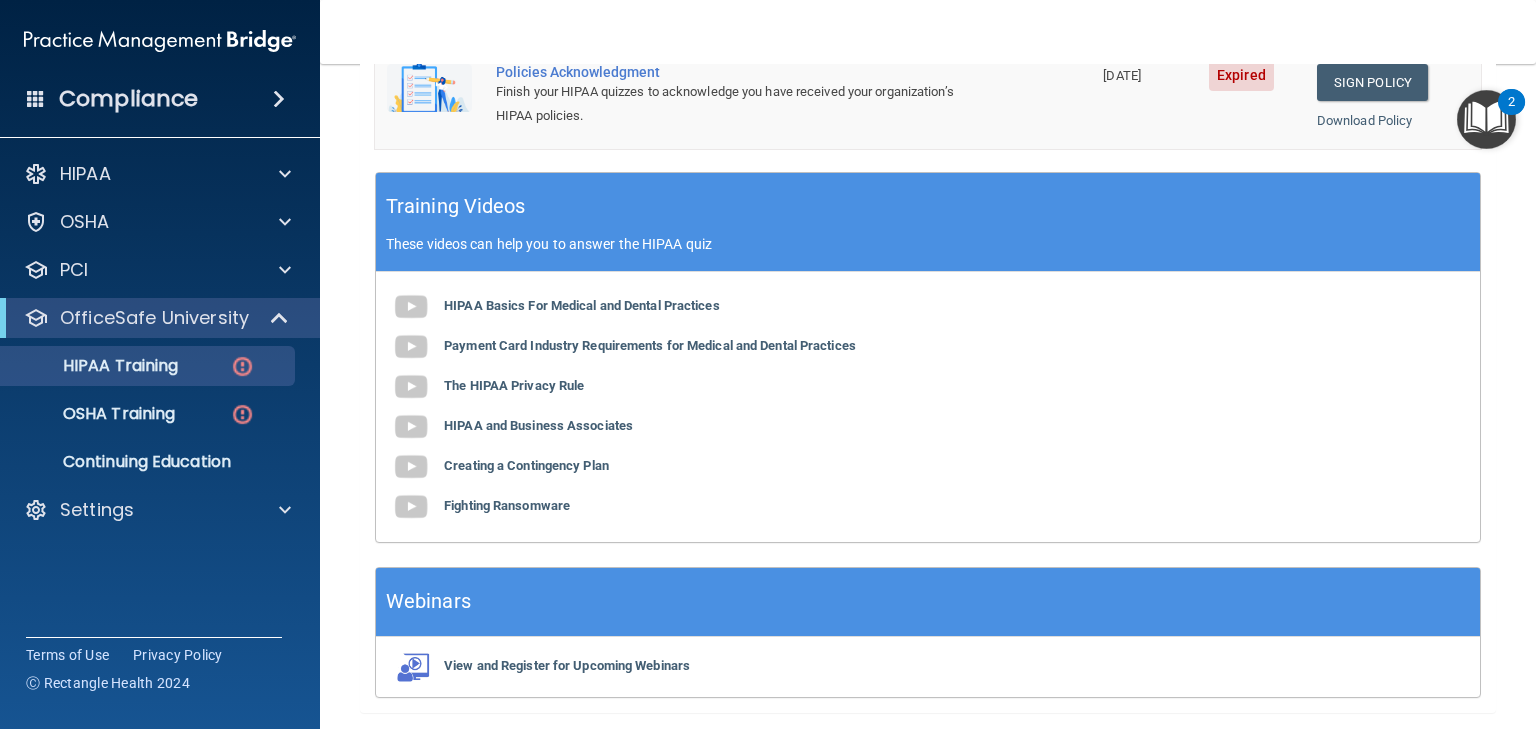 scroll, scrollTop: 772, scrollLeft: 0, axis: vertical 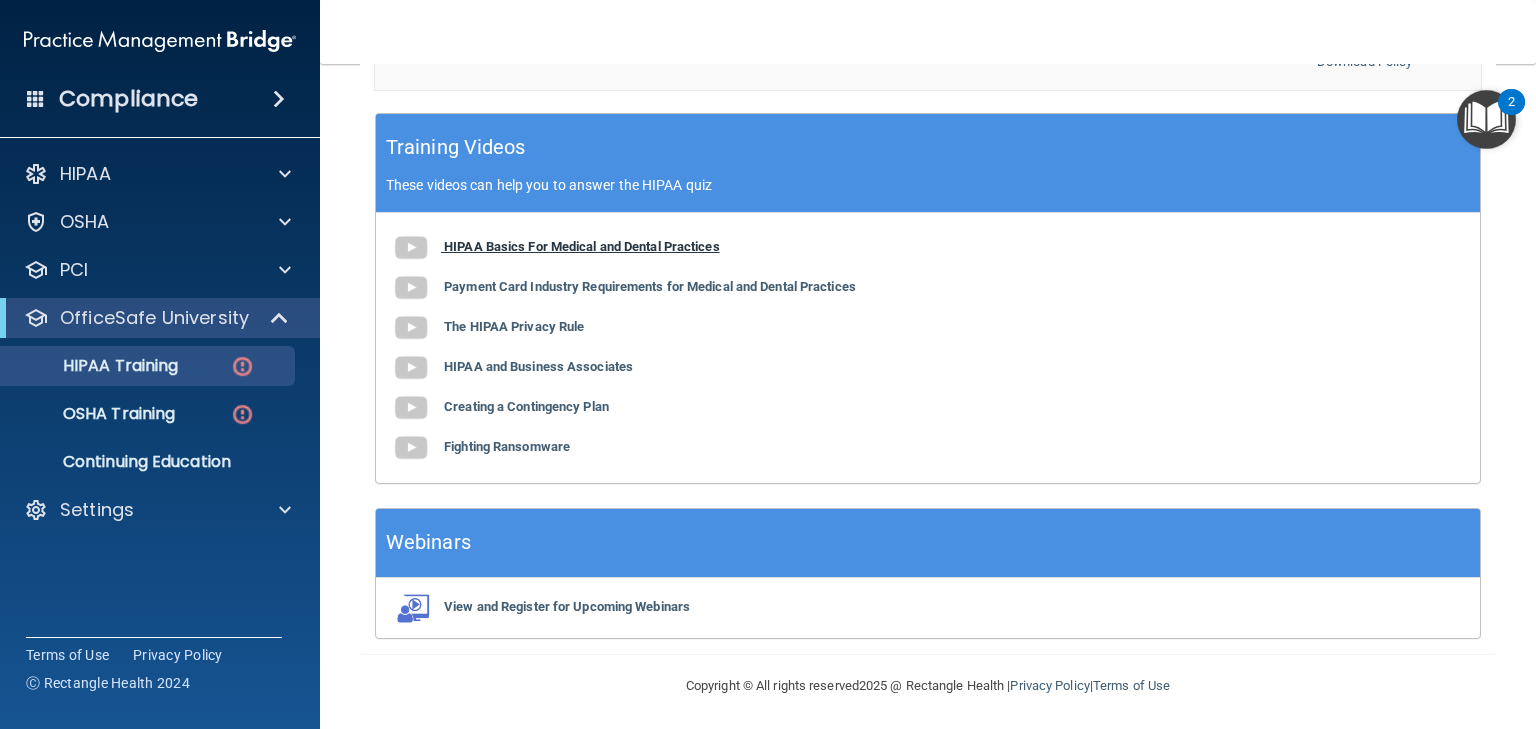 click on "HIPAA Basics For Medical and Dental Practices" at bounding box center (582, 246) 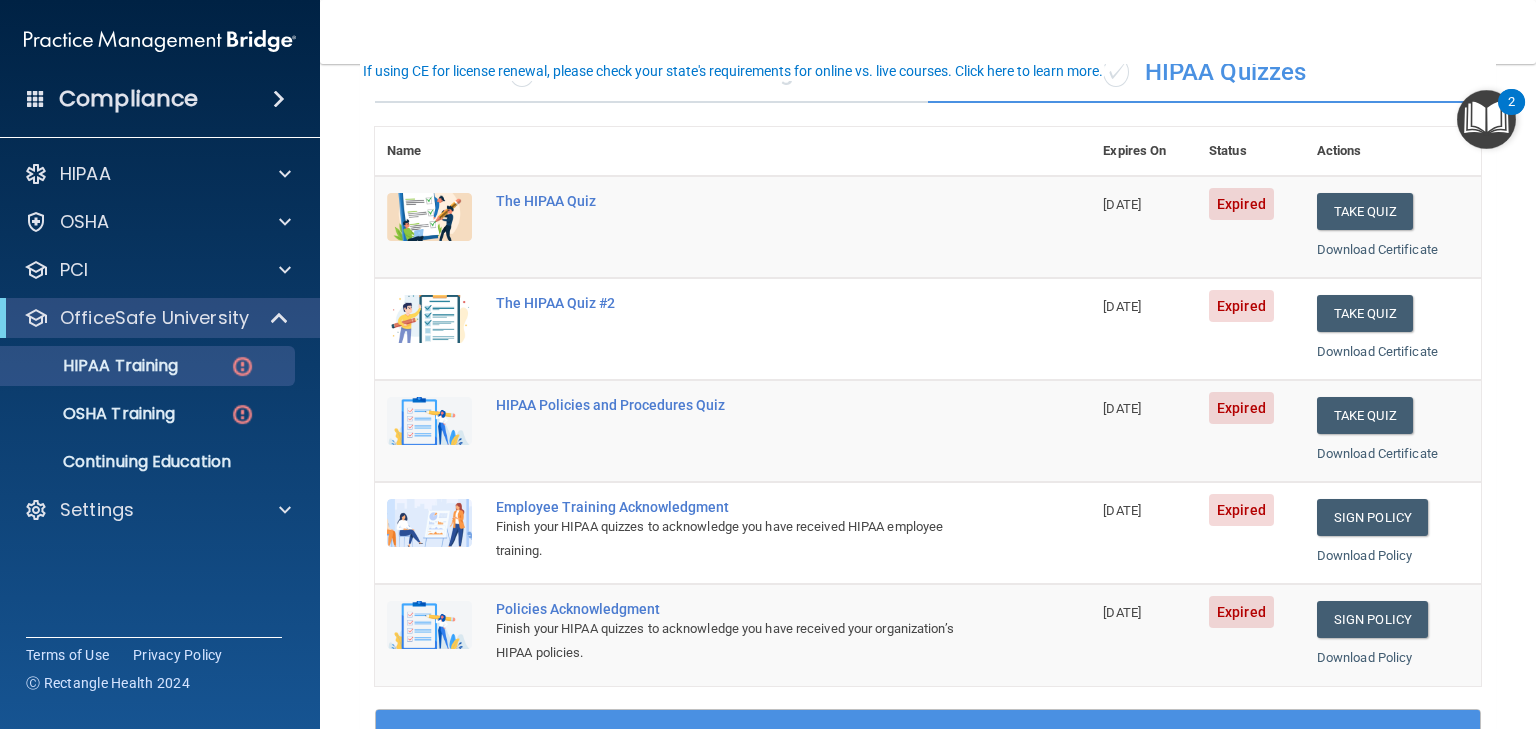 scroll, scrollTop: 212, scrollLeft: 0, axis: vertical 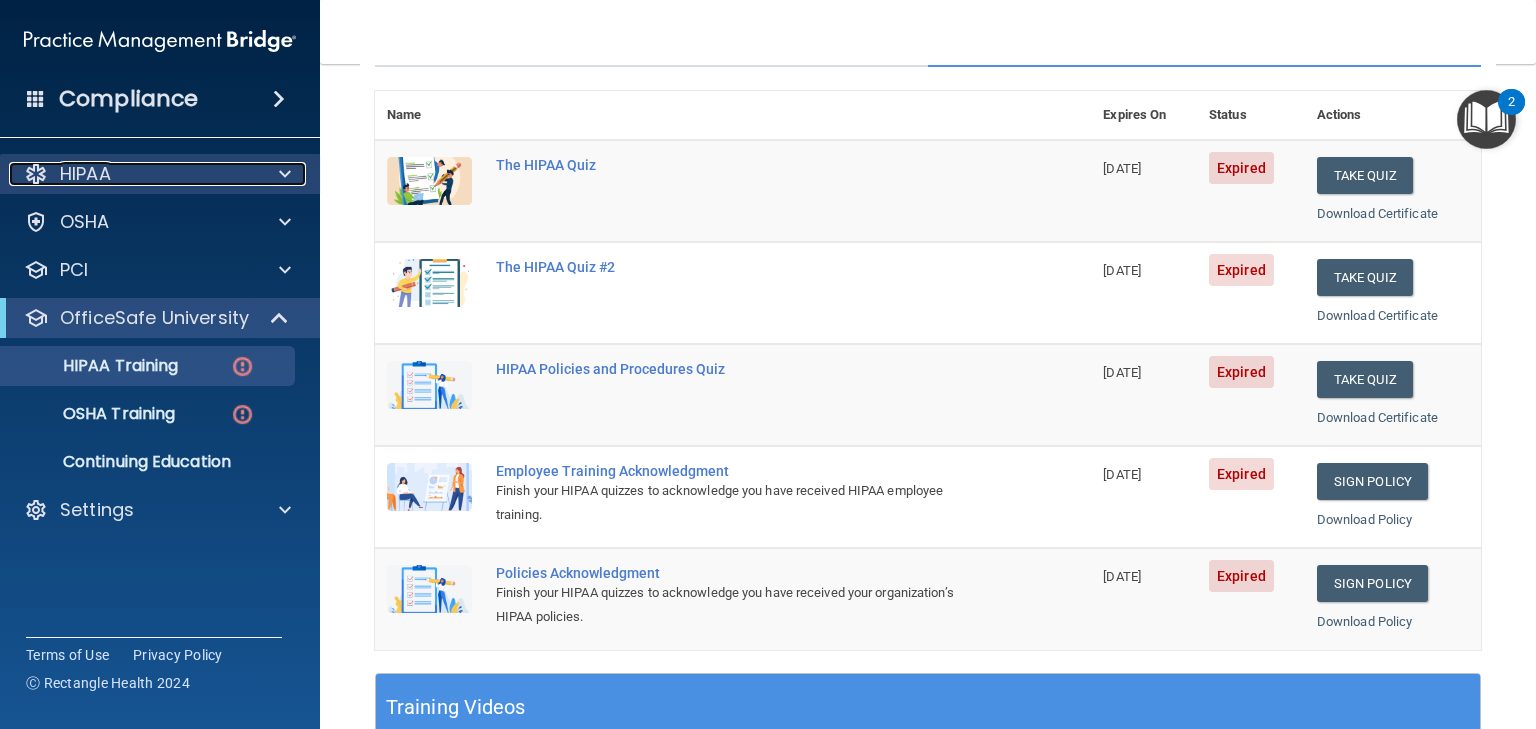 click on "HIPAA" at bounding box center (85, 174) 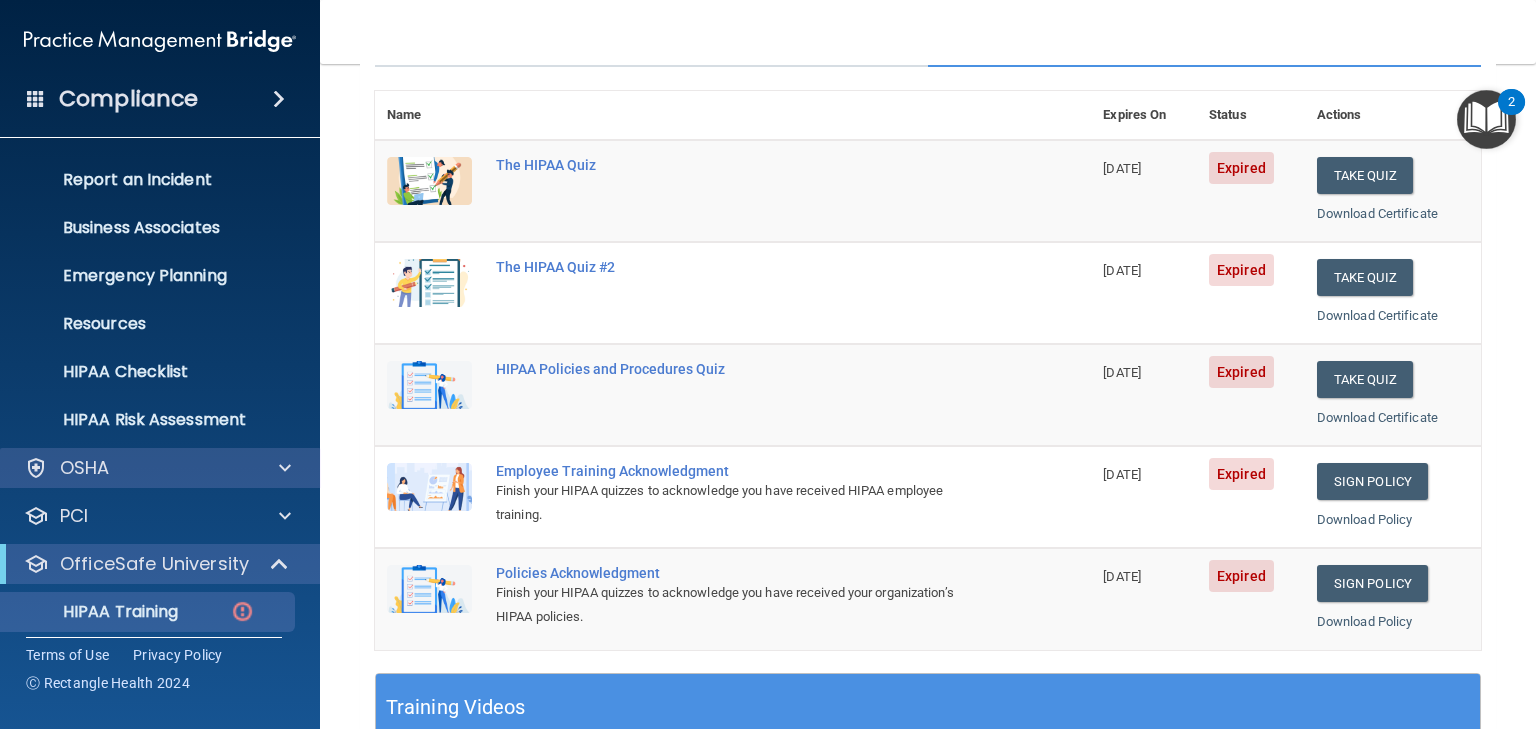 scroll, scrollTop: 160, scrollLeft: 0, axis: vertical 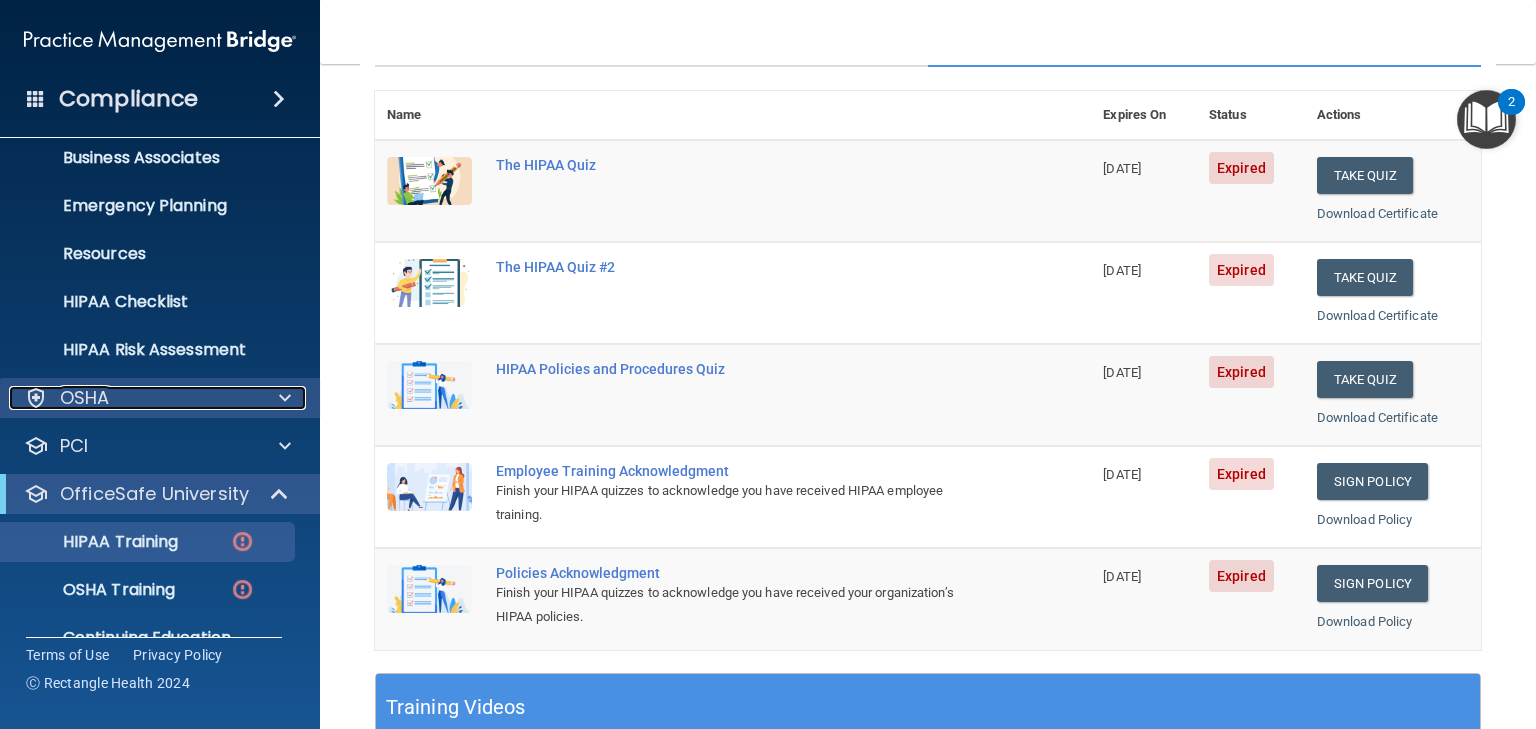 click on "OSHA" at bounding box center [85, 398] 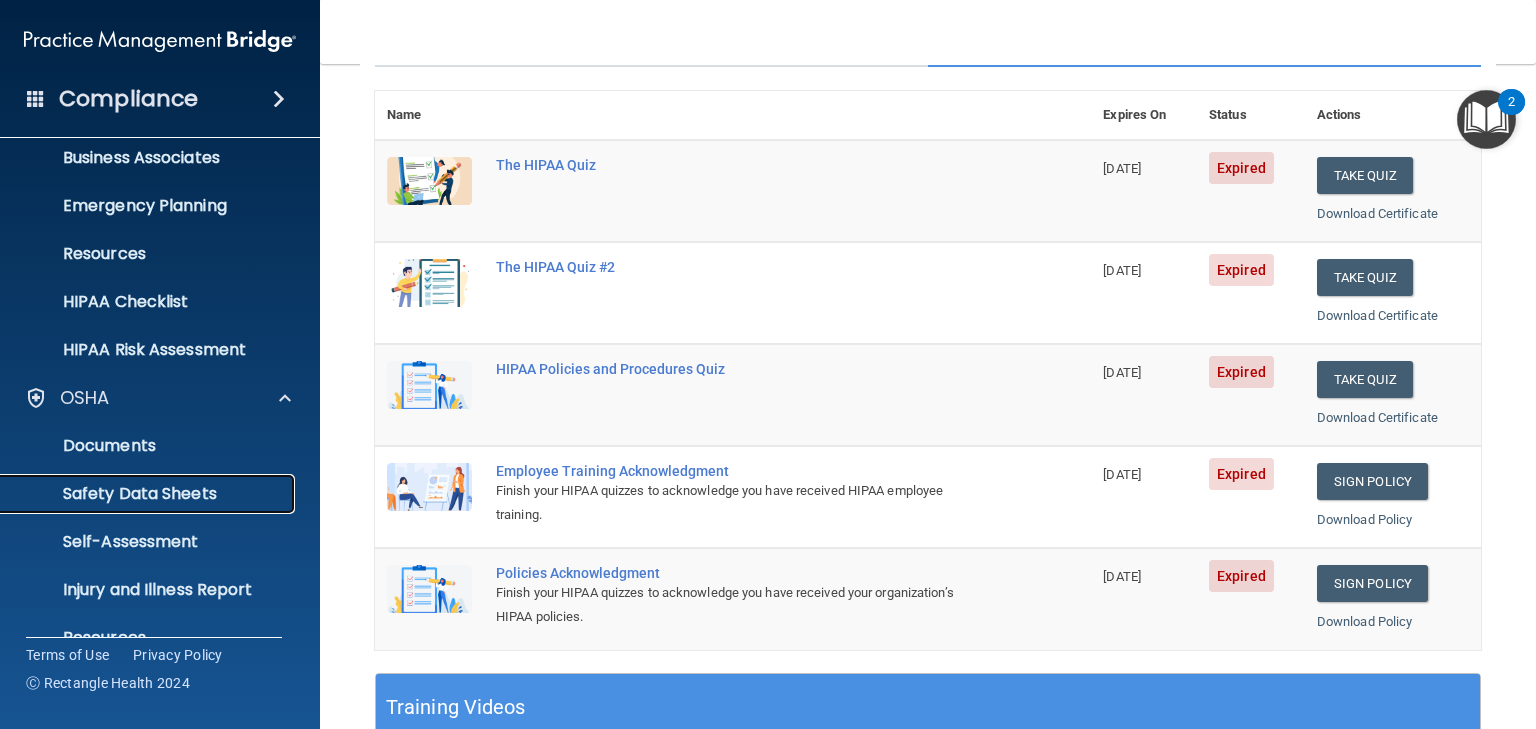 click on "Safety Data Sheets" at bounding box center (149, 494) 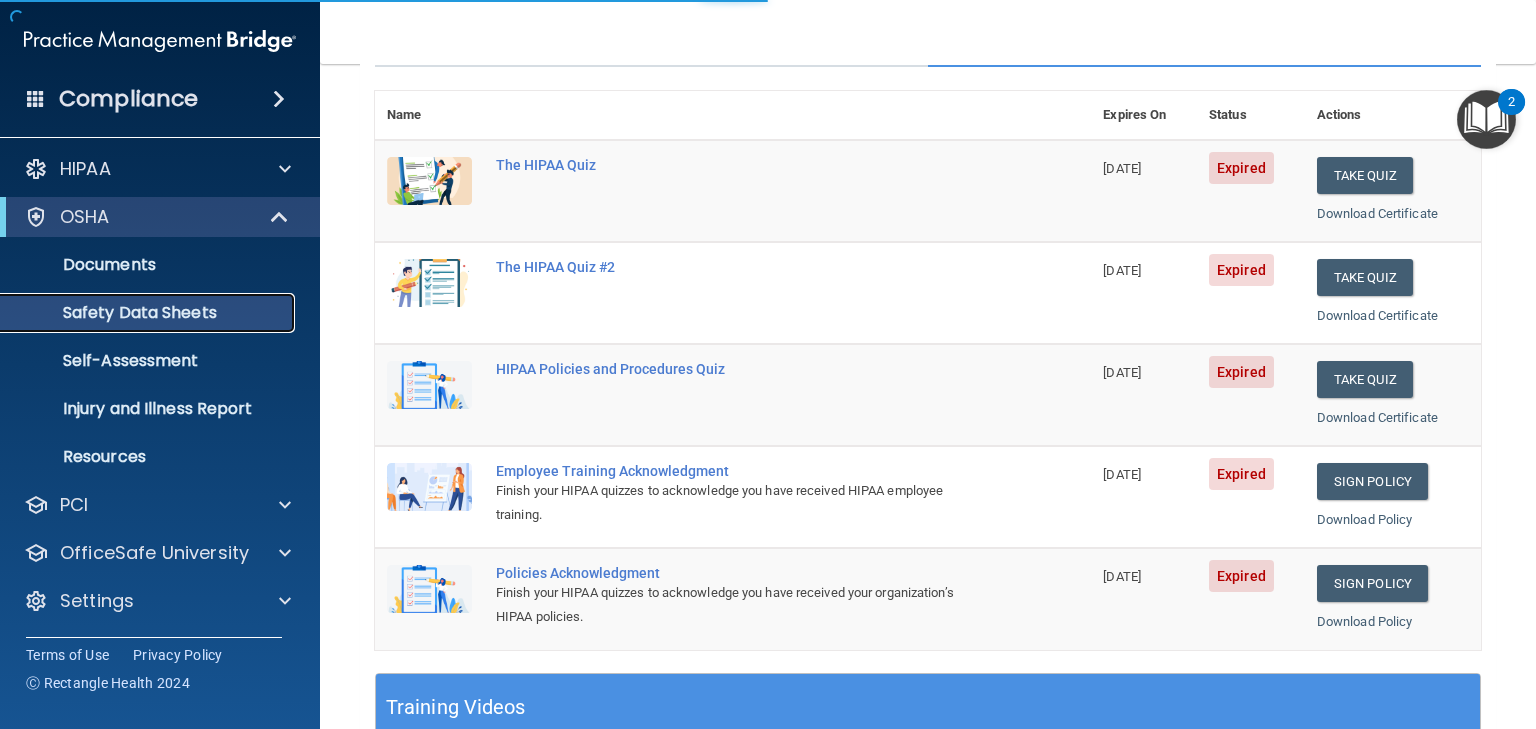 scroll, scrollTop: 4, scrollLeft: 0, axis: vertical 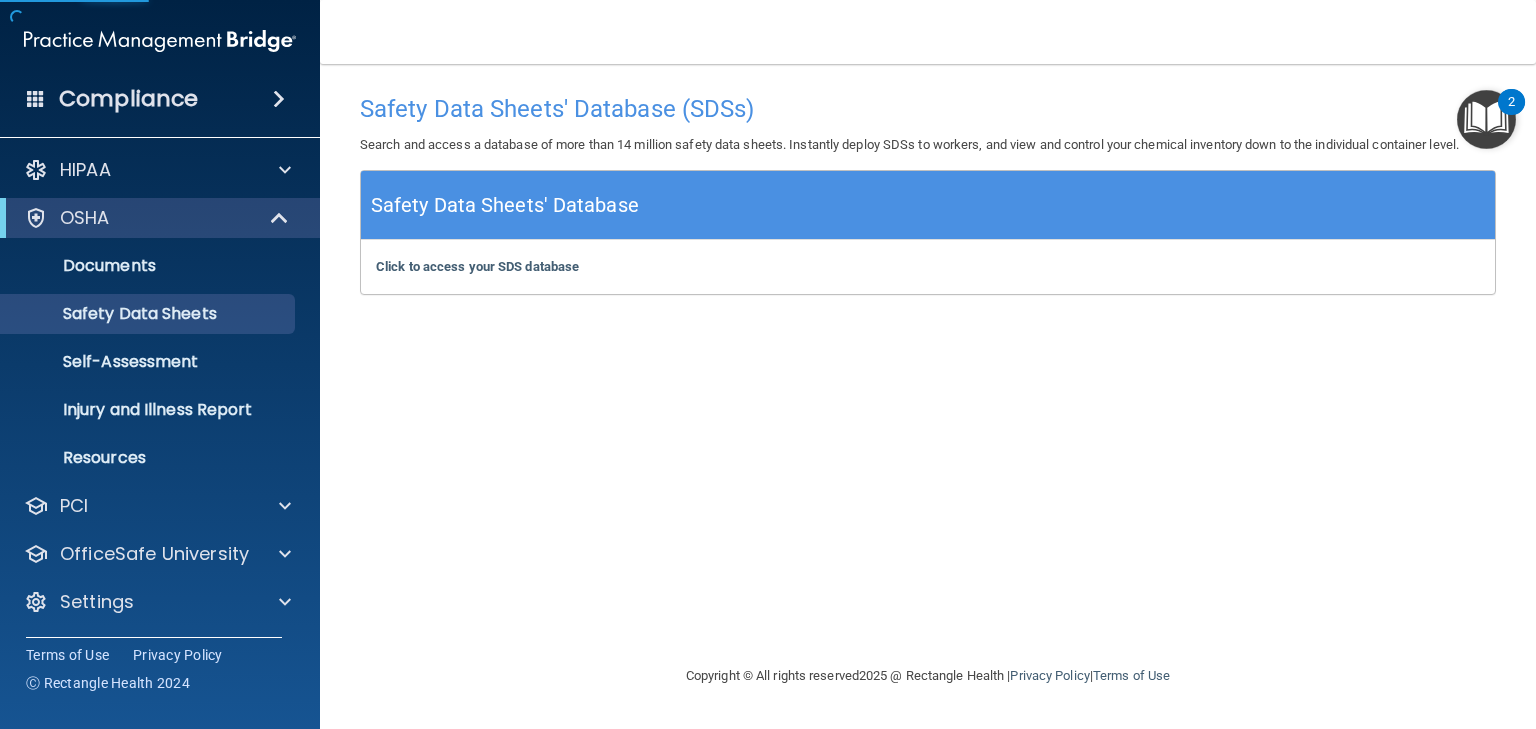 click on "Click to access your SDS database      Click to access your SDS database" at bounding box center [928, 267] 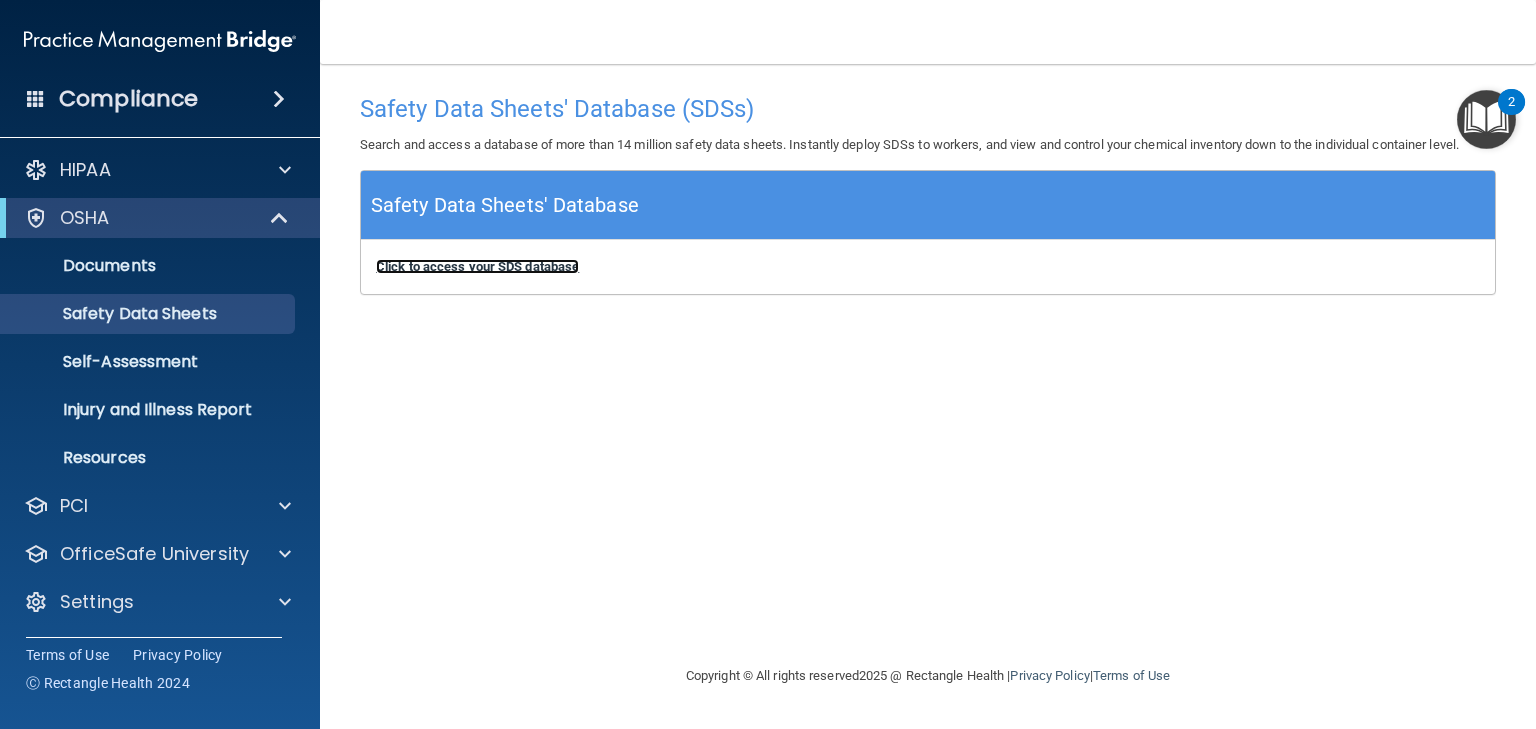 click on "Click to access your SDS database" at bounding box center [477, 266] 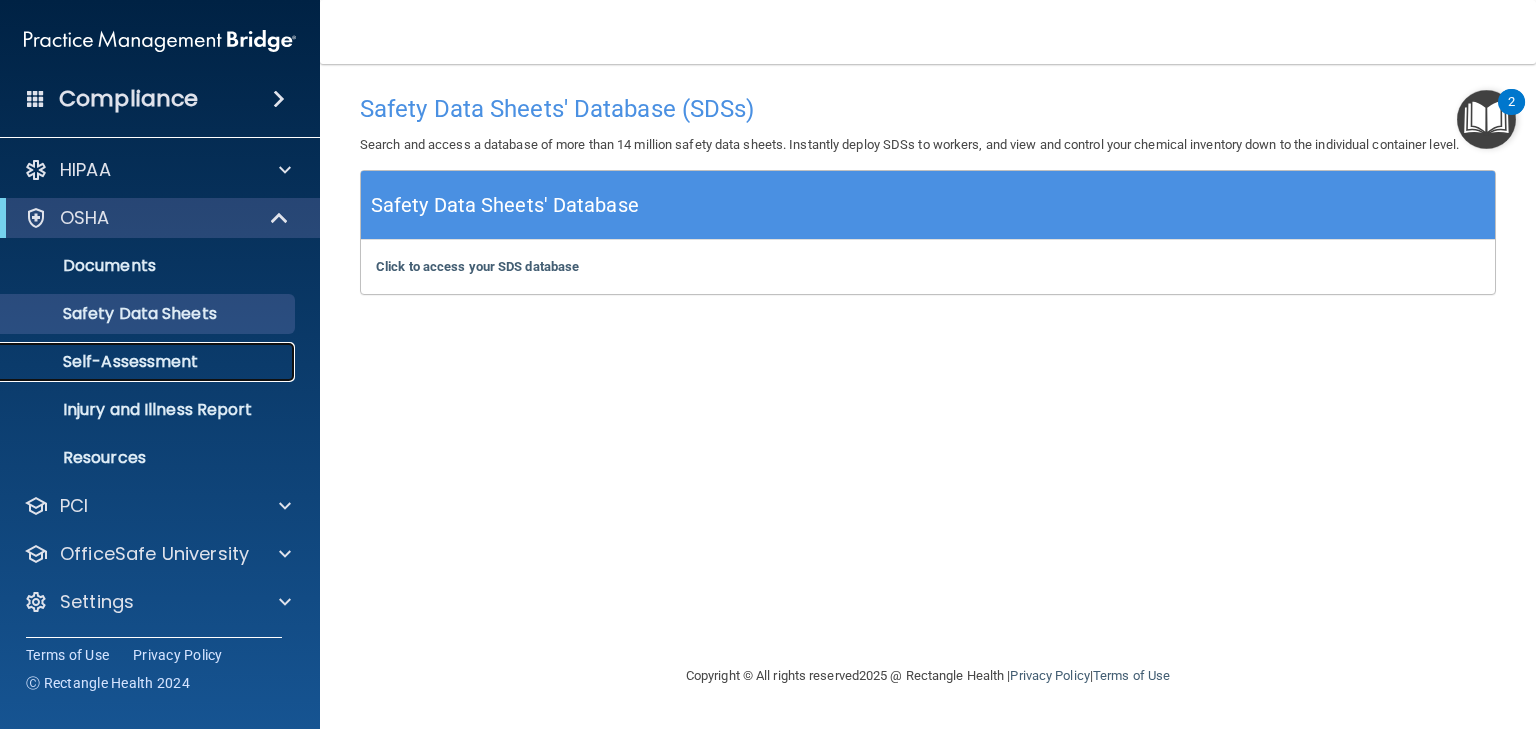 click on "Self-Assessment" at bounding box center (149, 362) 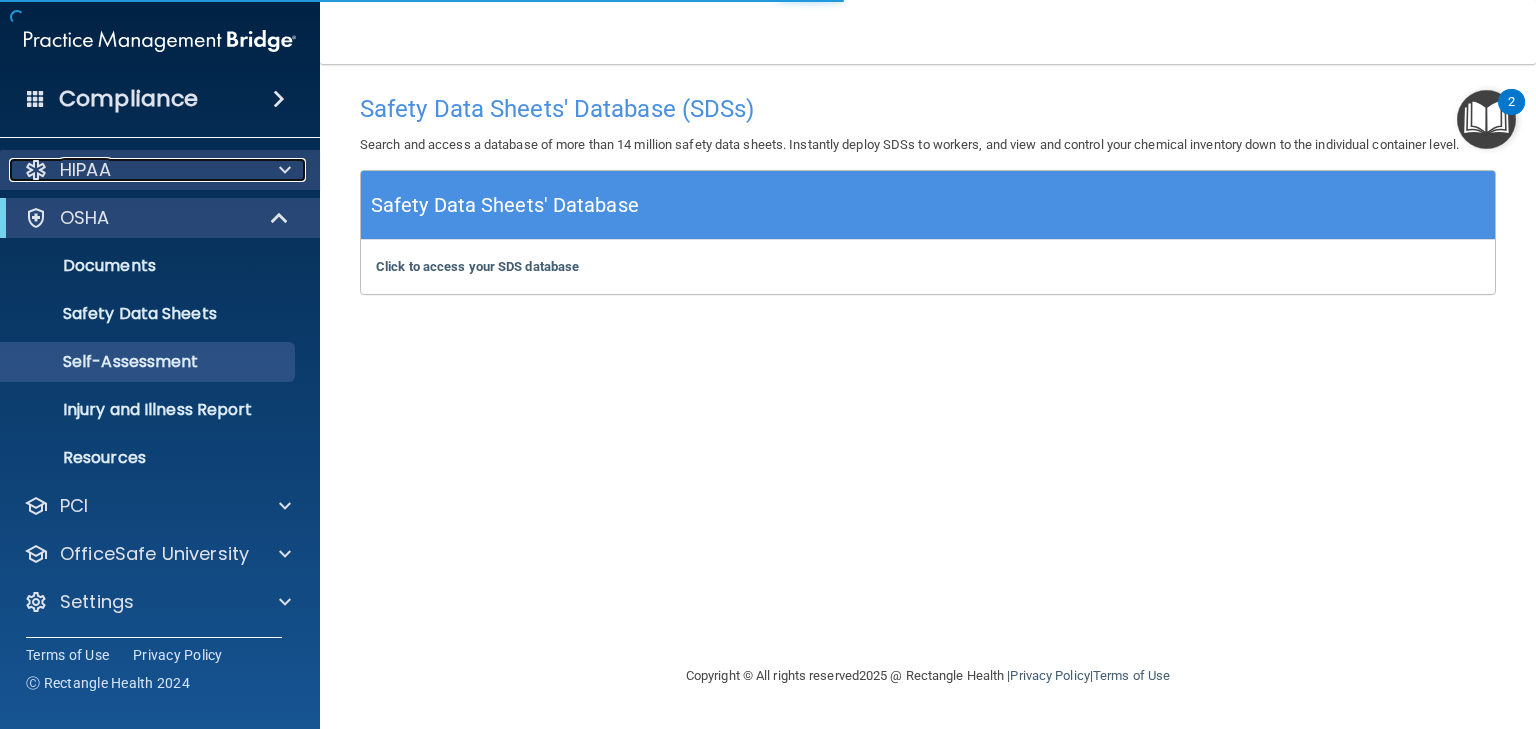 click on "HIPAA" at bounding box center (85, 170) 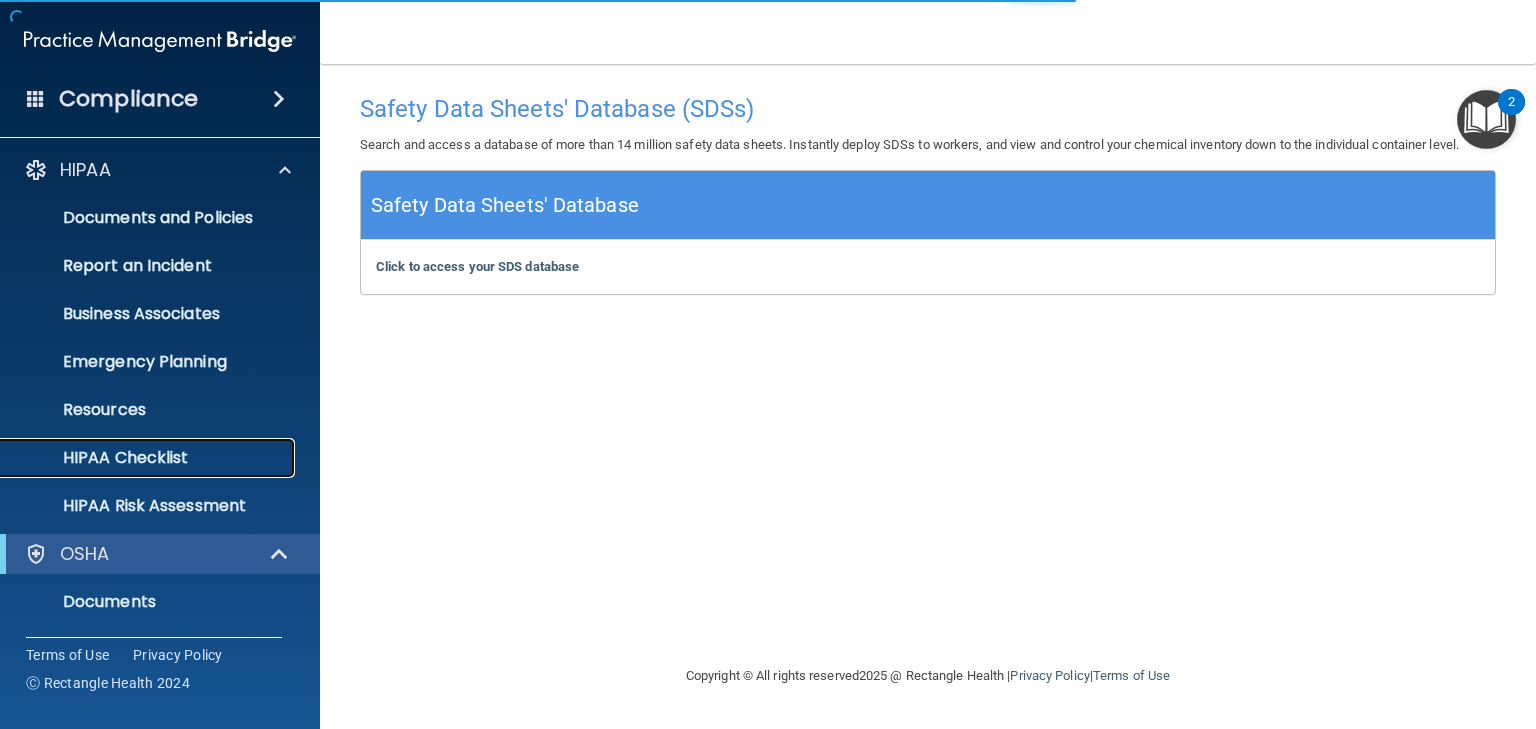 click on "HIPAA Checklist" at bounding box center [149, 458] 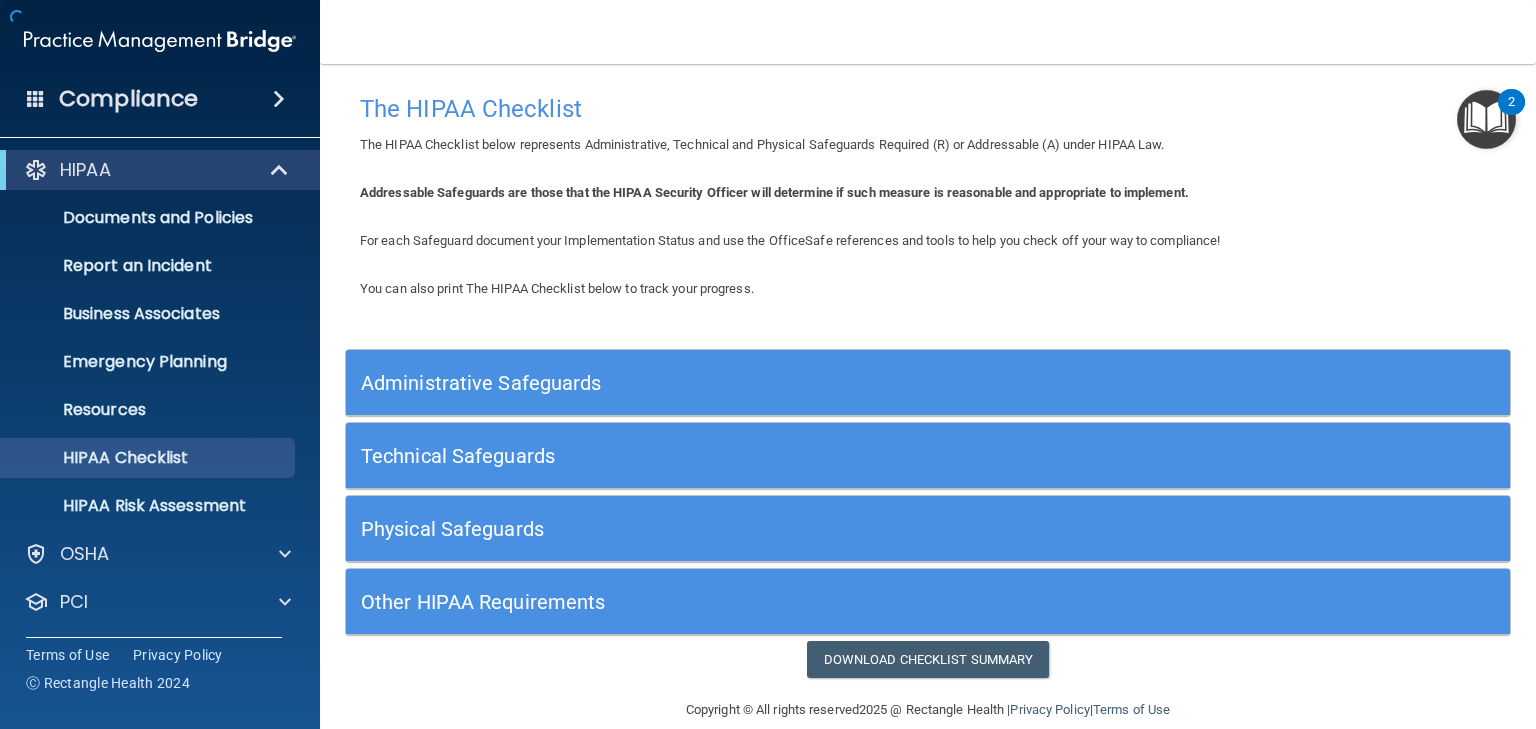 click on "Technical Safeguards" at bounding box center (782, 456) 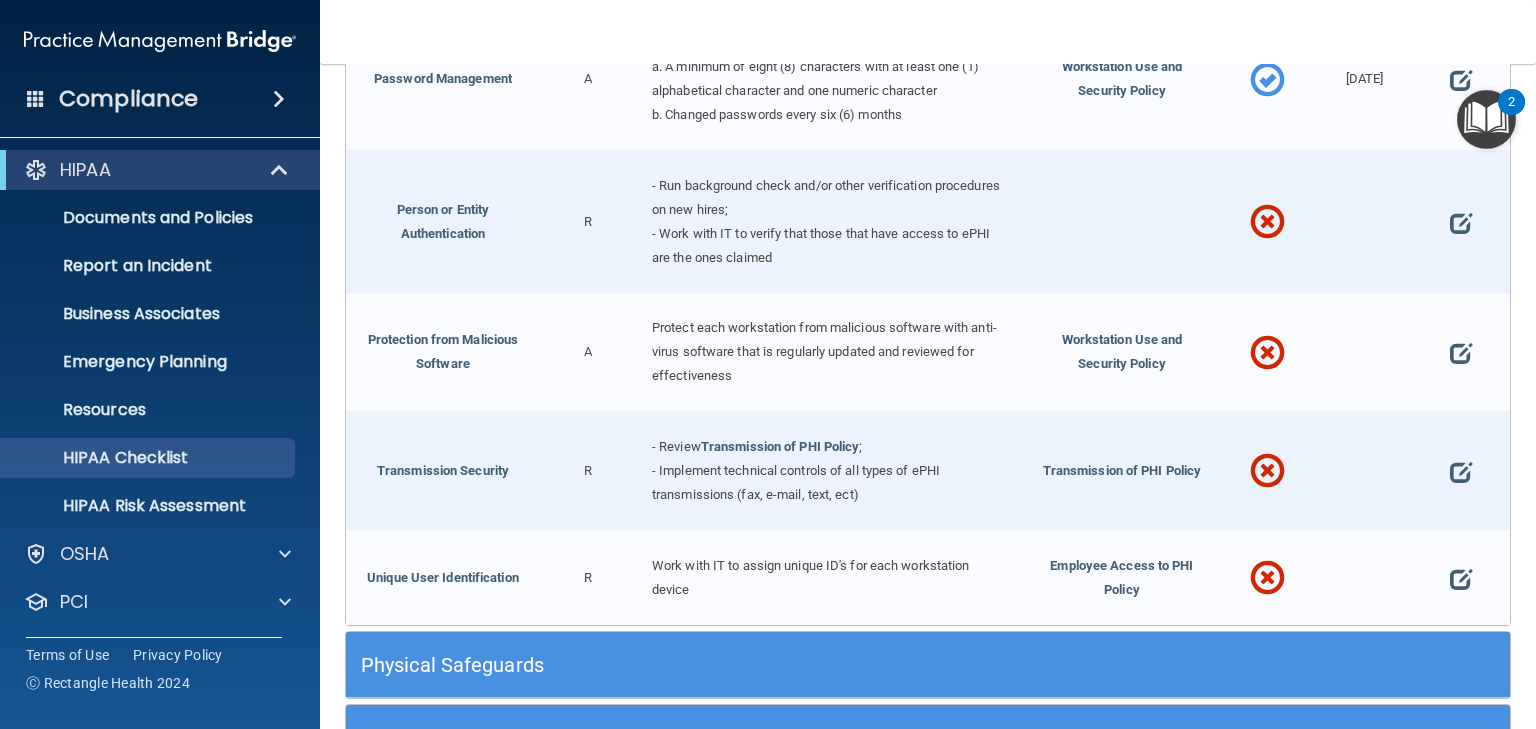 scroll, scrollTop: 1529, scrollLeft: 0, axis: vertical 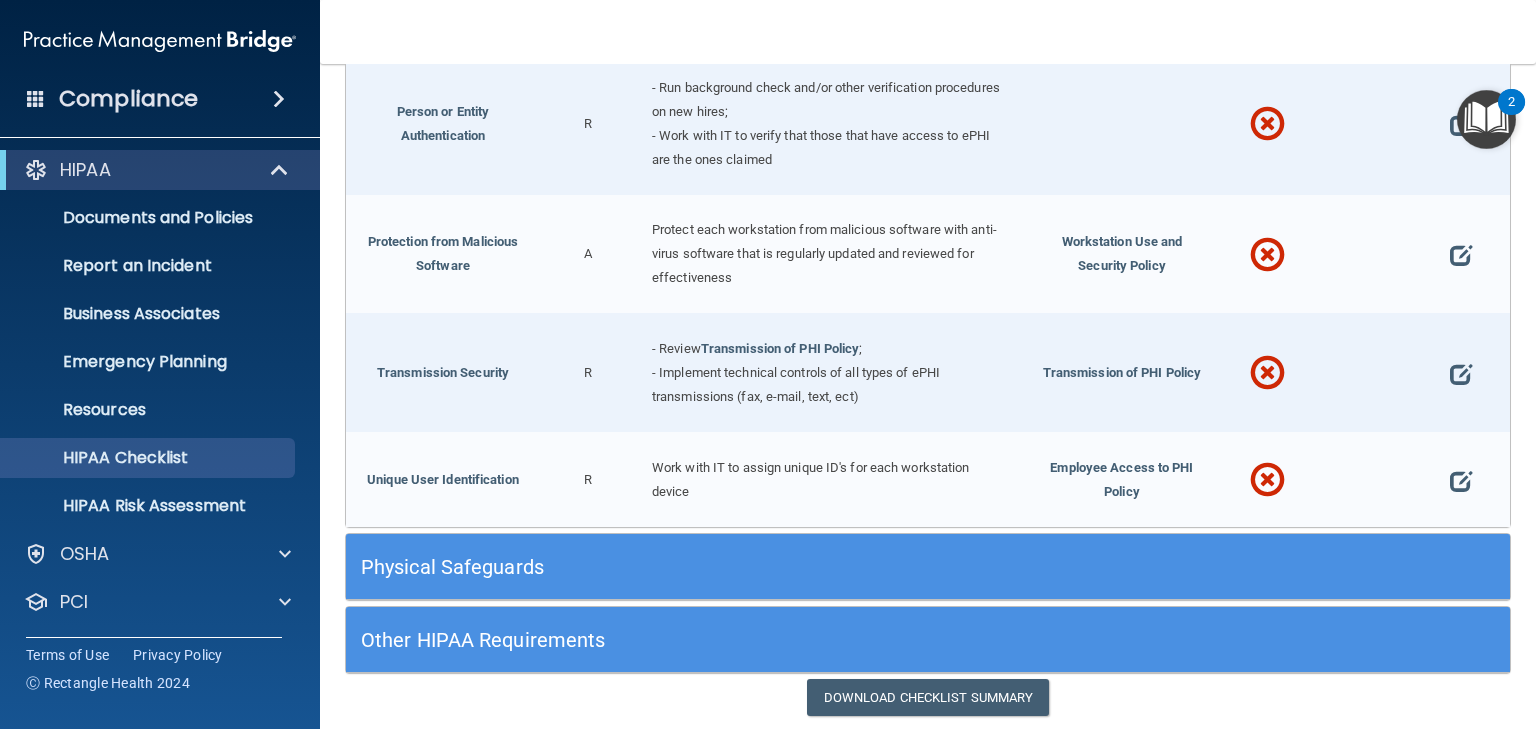 click on "Physical Safeguards" at bounding box center (782, 567) 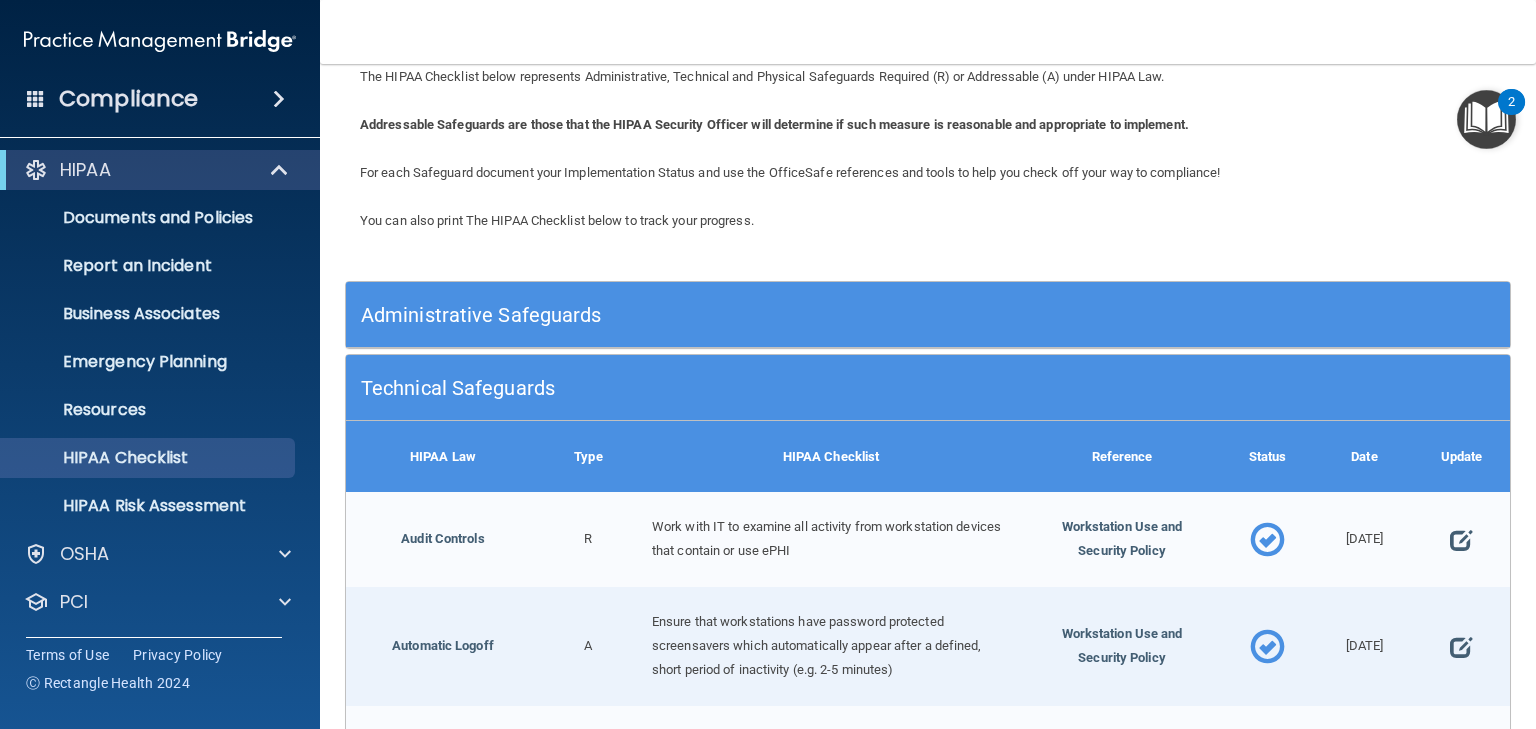scroll, scrollTop: 9, scrollLeft: 0, axis: vertical 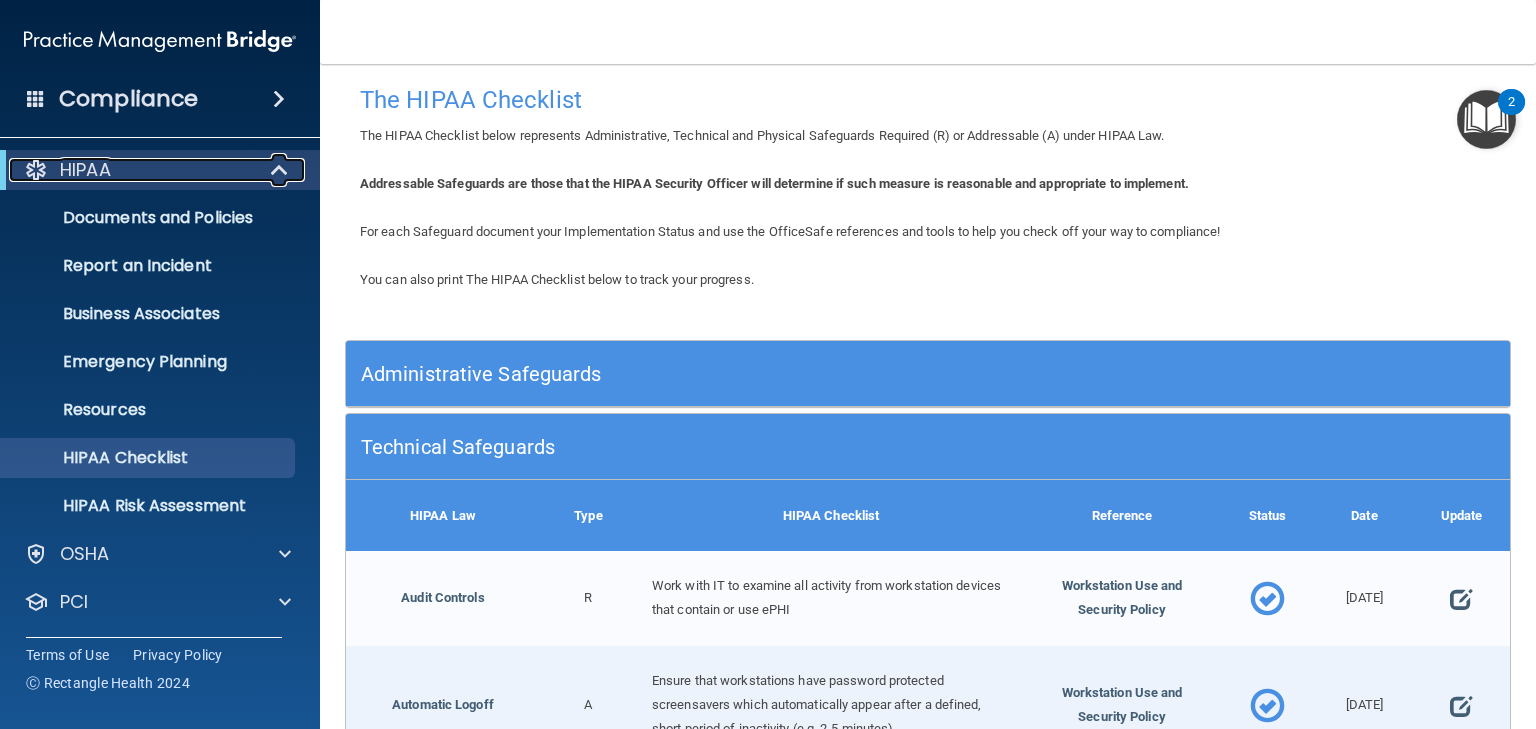 click on "HIPAA" at bounding box center [85, 170] 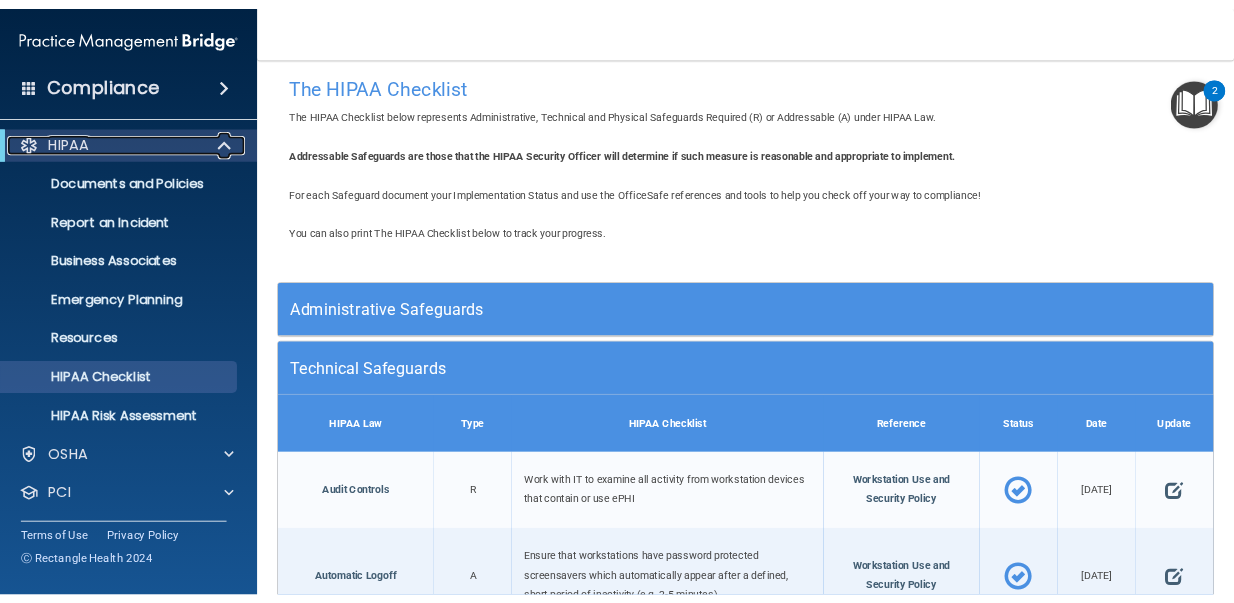 scroll, scrollTop: 0, scrollLeft: 0, axis: both 